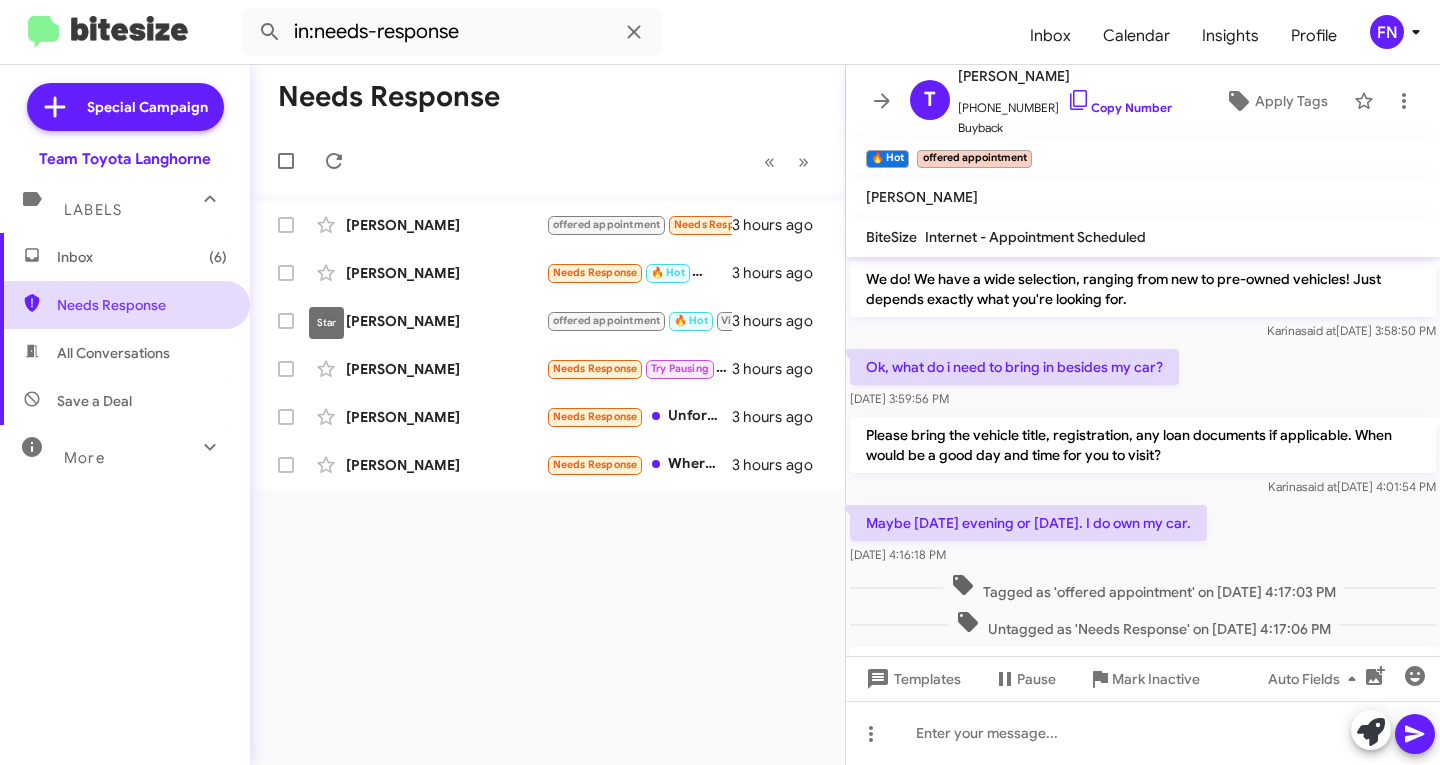 scroll, scrollTop: 0, scrollLeft: 0, axis: both 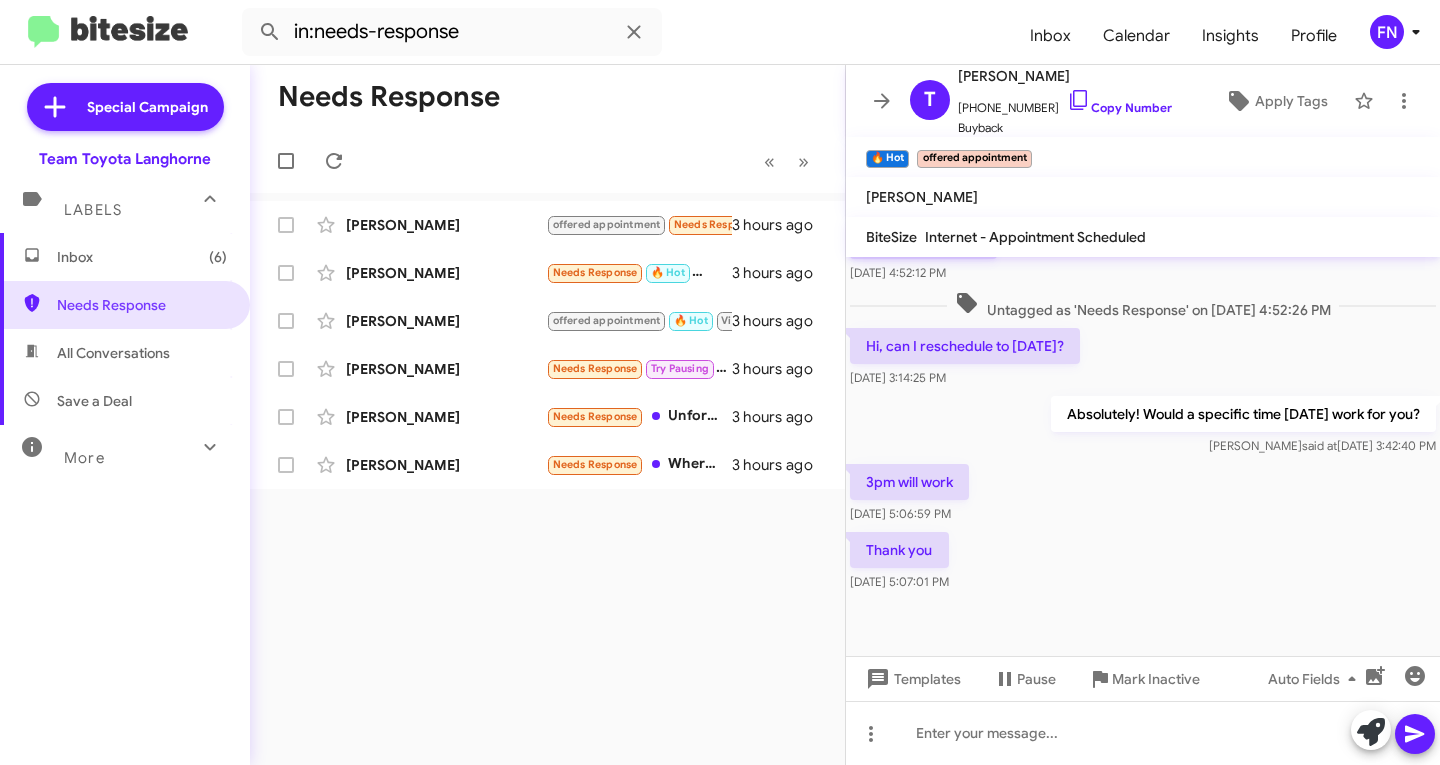 click on "All Conversations" at bounding box center [113, 353] 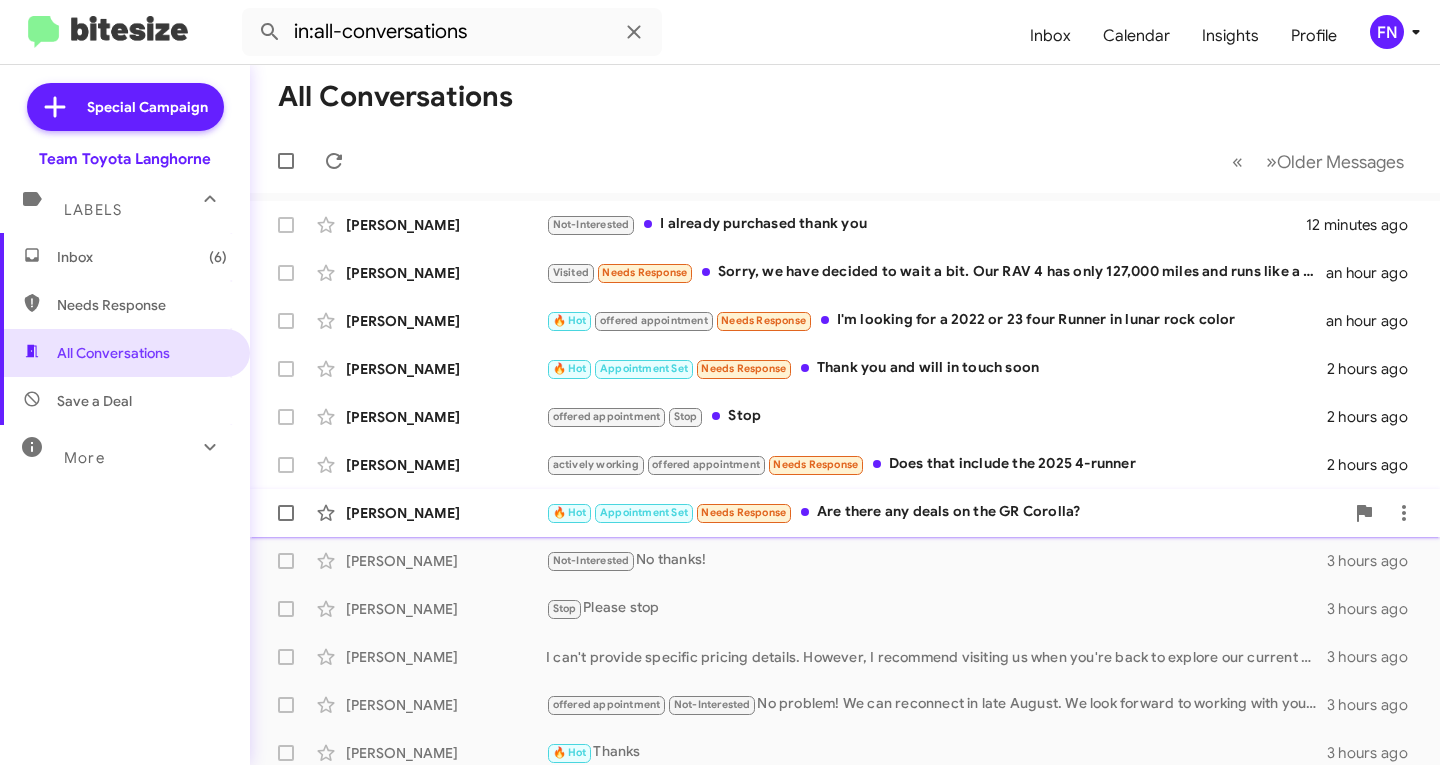 click on "[PERSON_NAME]  🔥 Hot   Appointment Set   Needs Response   Are there any deals on the GR Corolla?   2 hours ago" 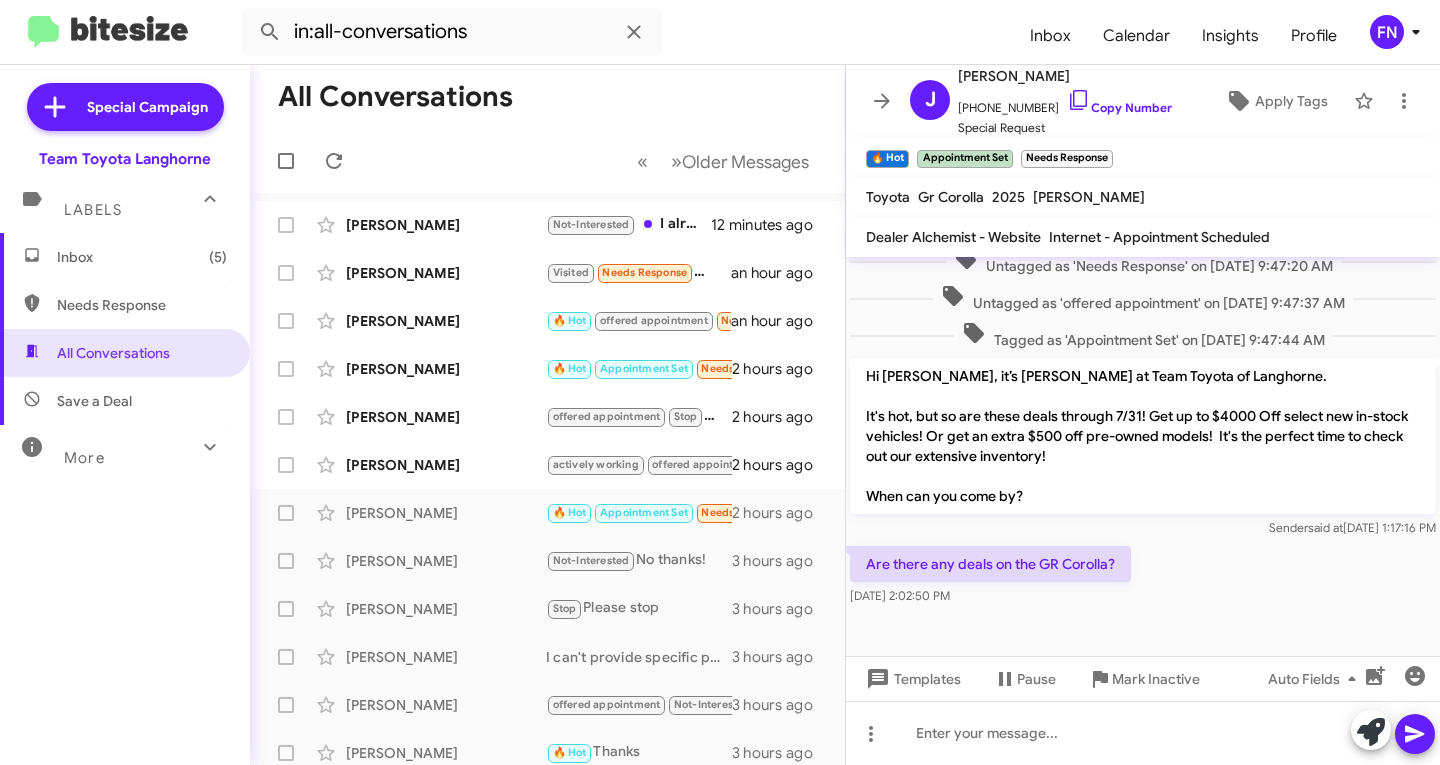 scroll, scrollTop: 699, scrollLeft: 0, axis: vertical 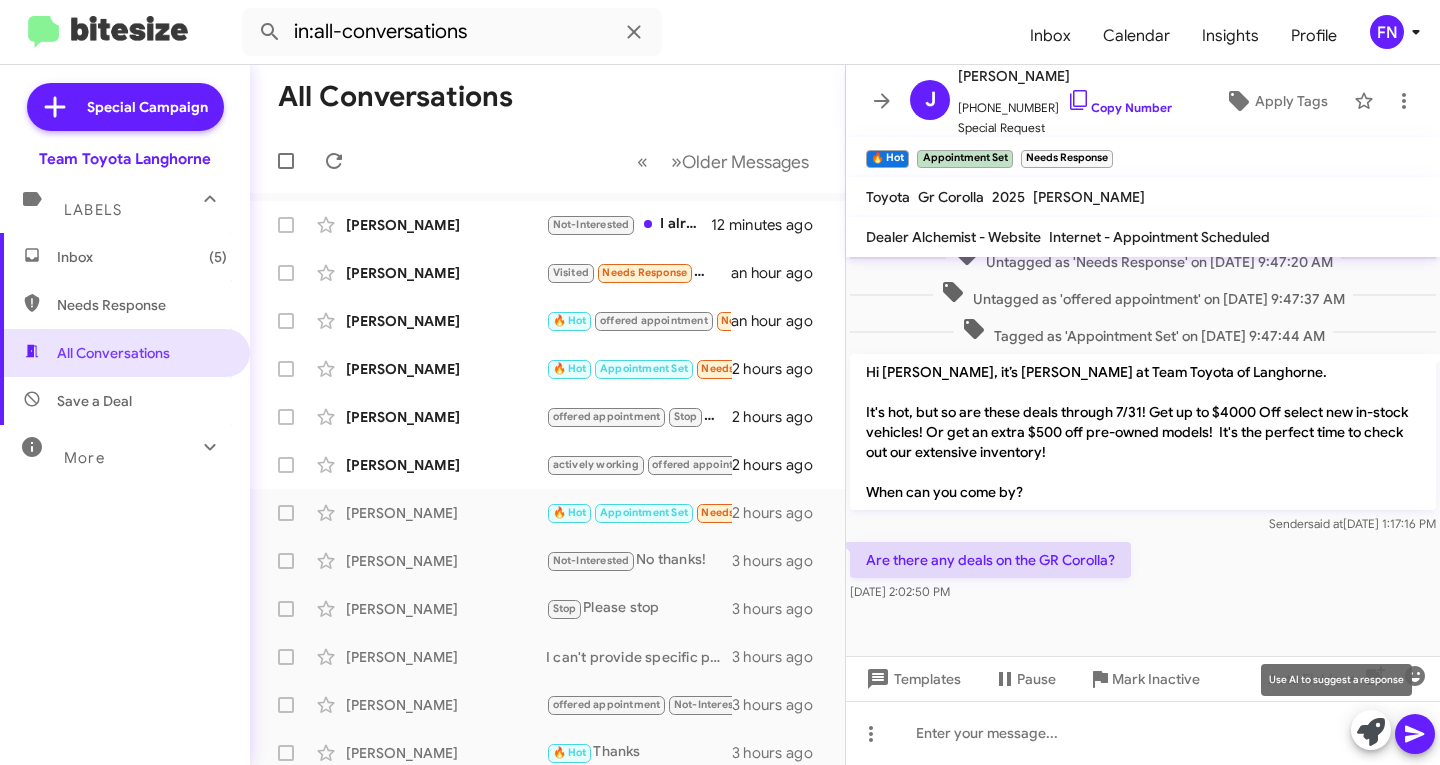 click 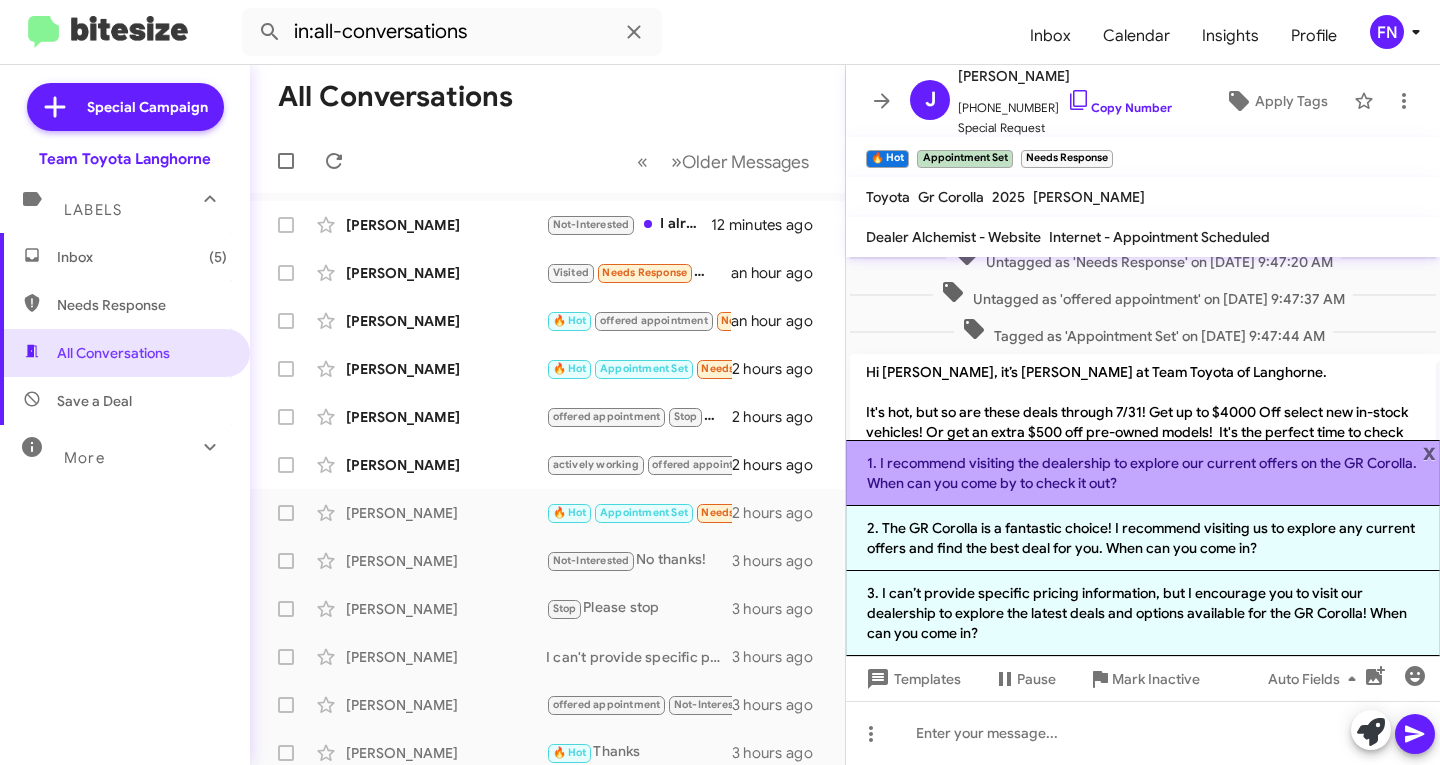 click on "1. I recommend visiting the dealership to explore our current offers on the GR Corolla. When can you come by to check it out?" 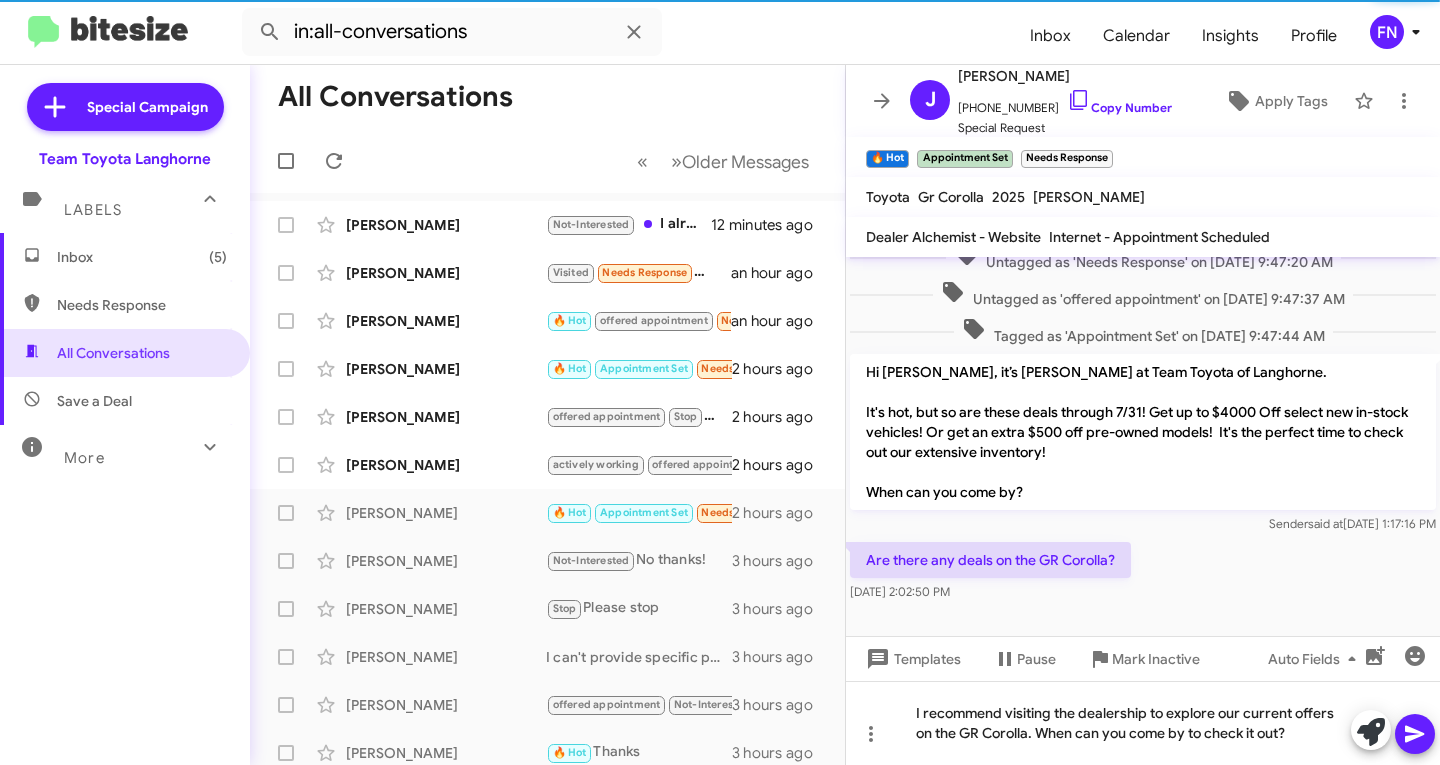 click 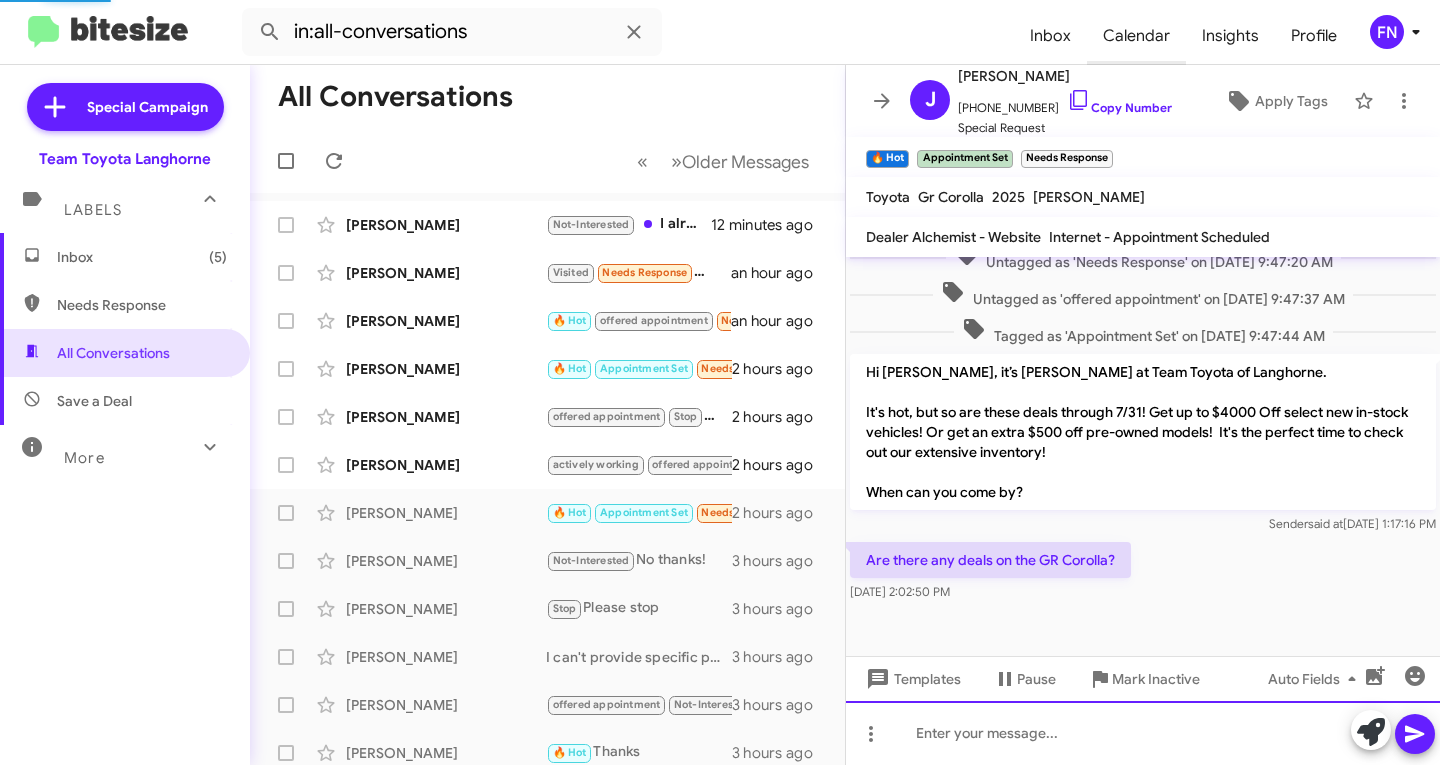 scroll, scrollTop: 0, scrollLeft: 0, axis: both 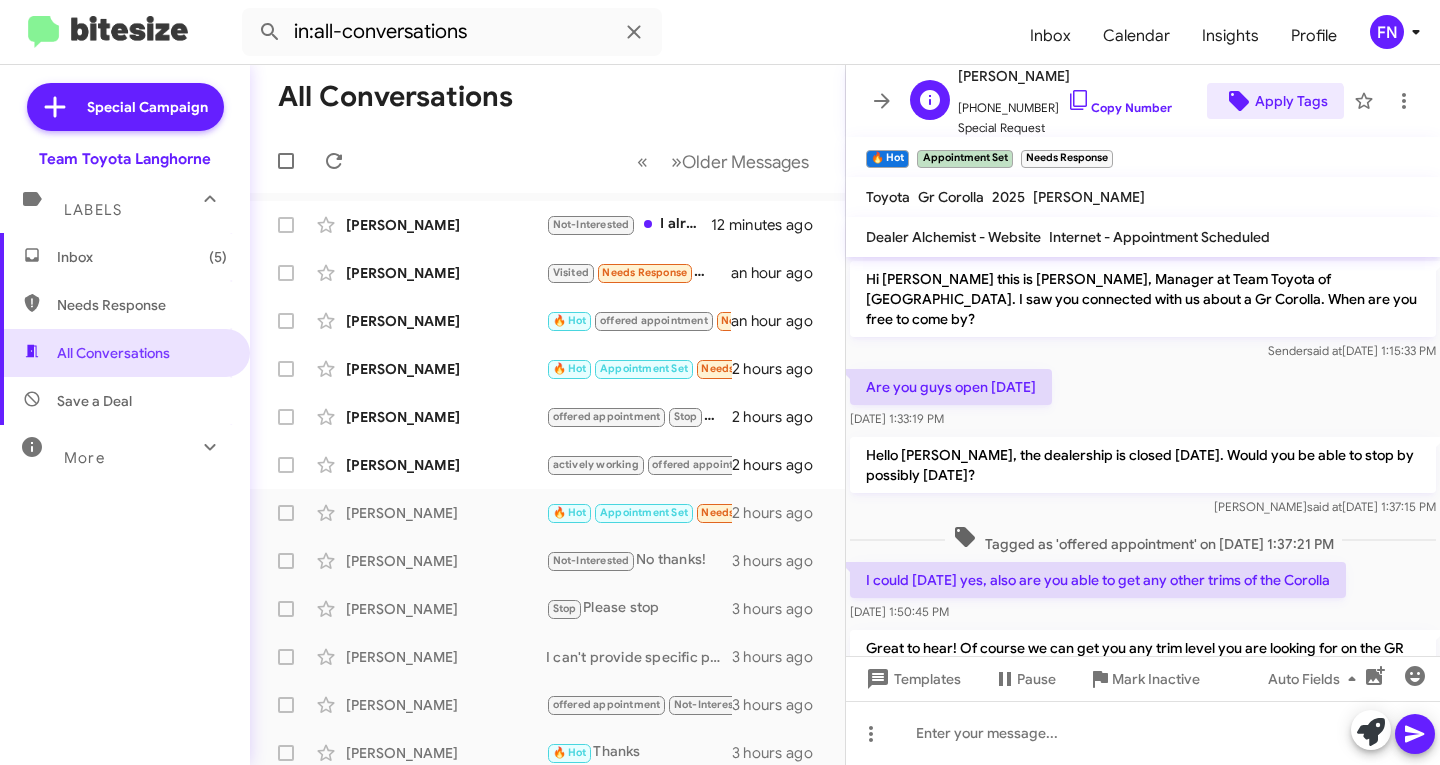 click on "Apply Tags" 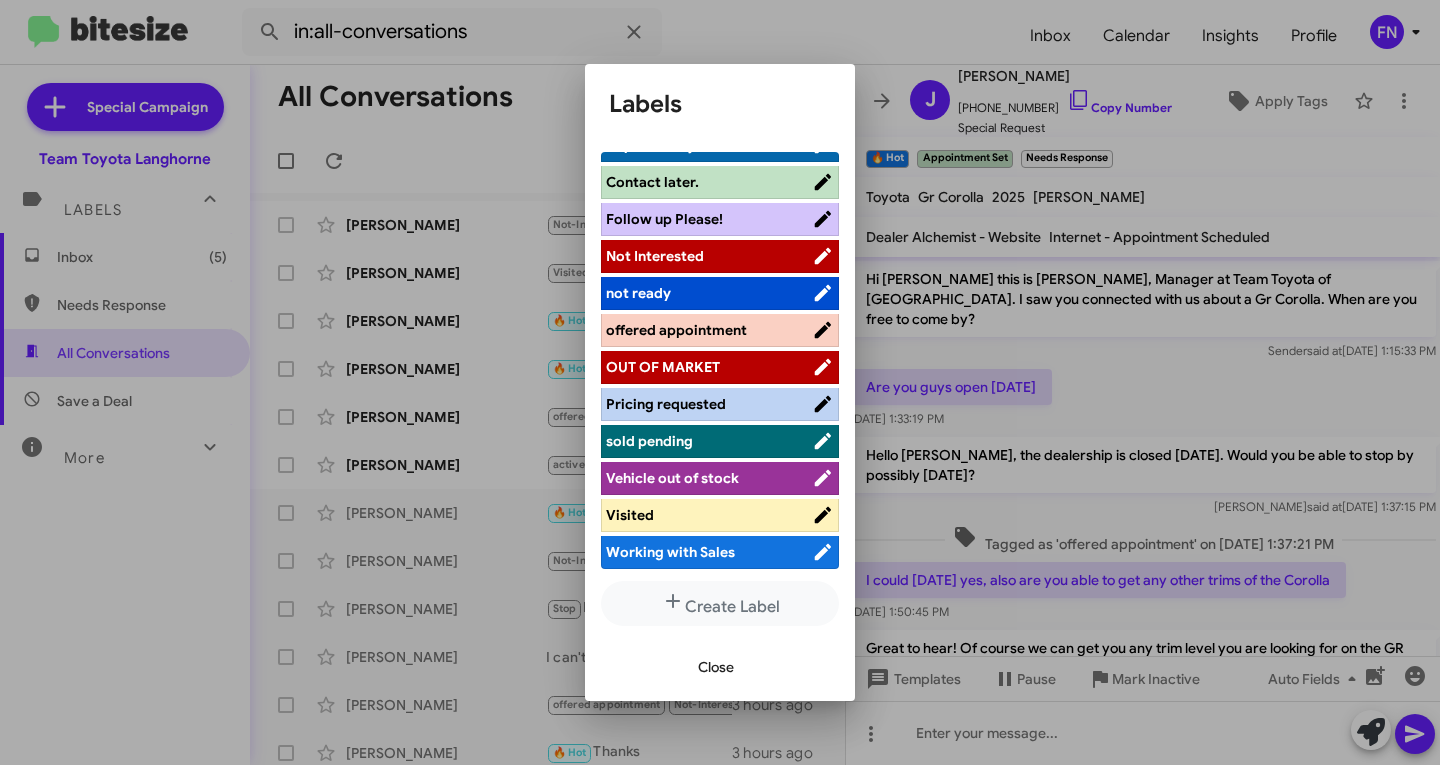 click on "offered appointment" at bounding box center [676, 330] 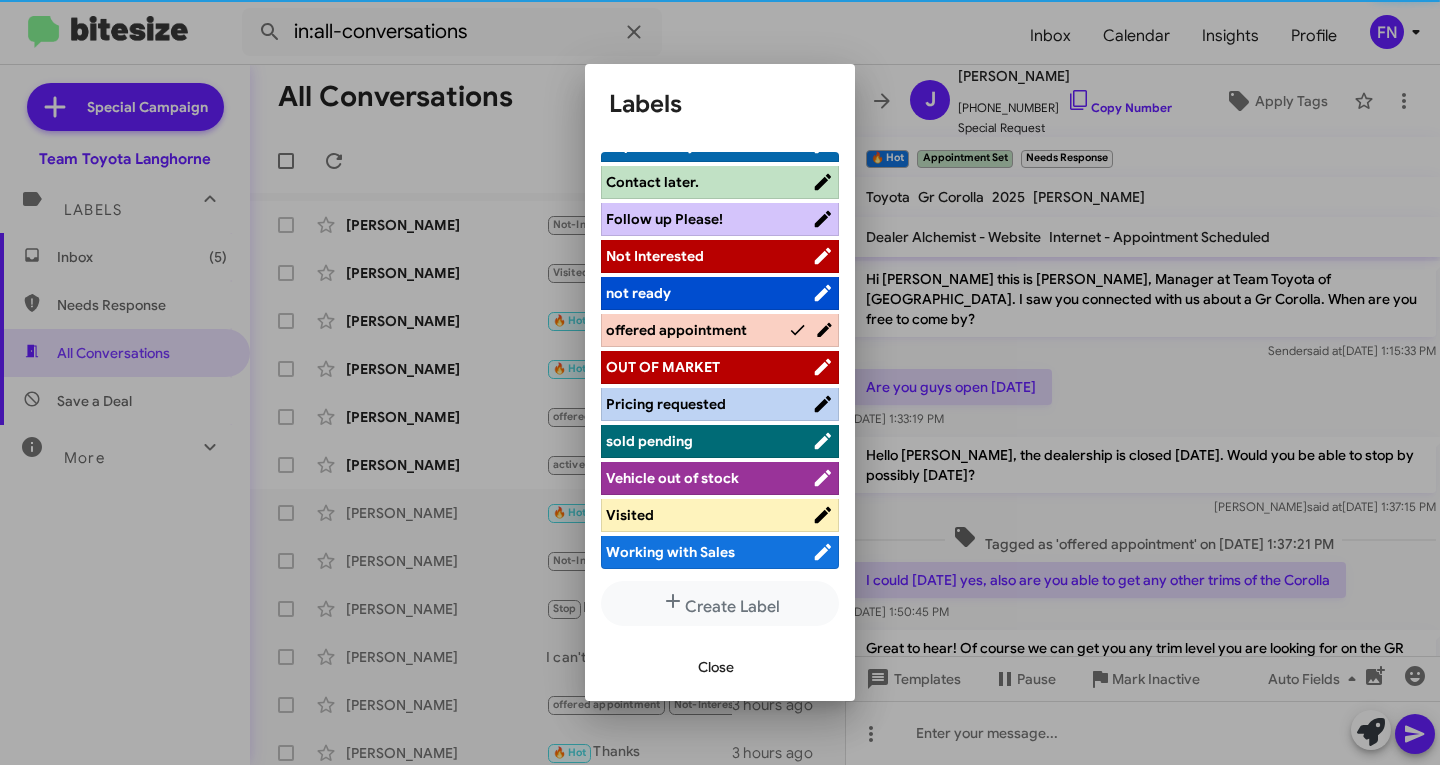 scroll, scrollTop: 283, scrollLeft: 0, axis: vertical 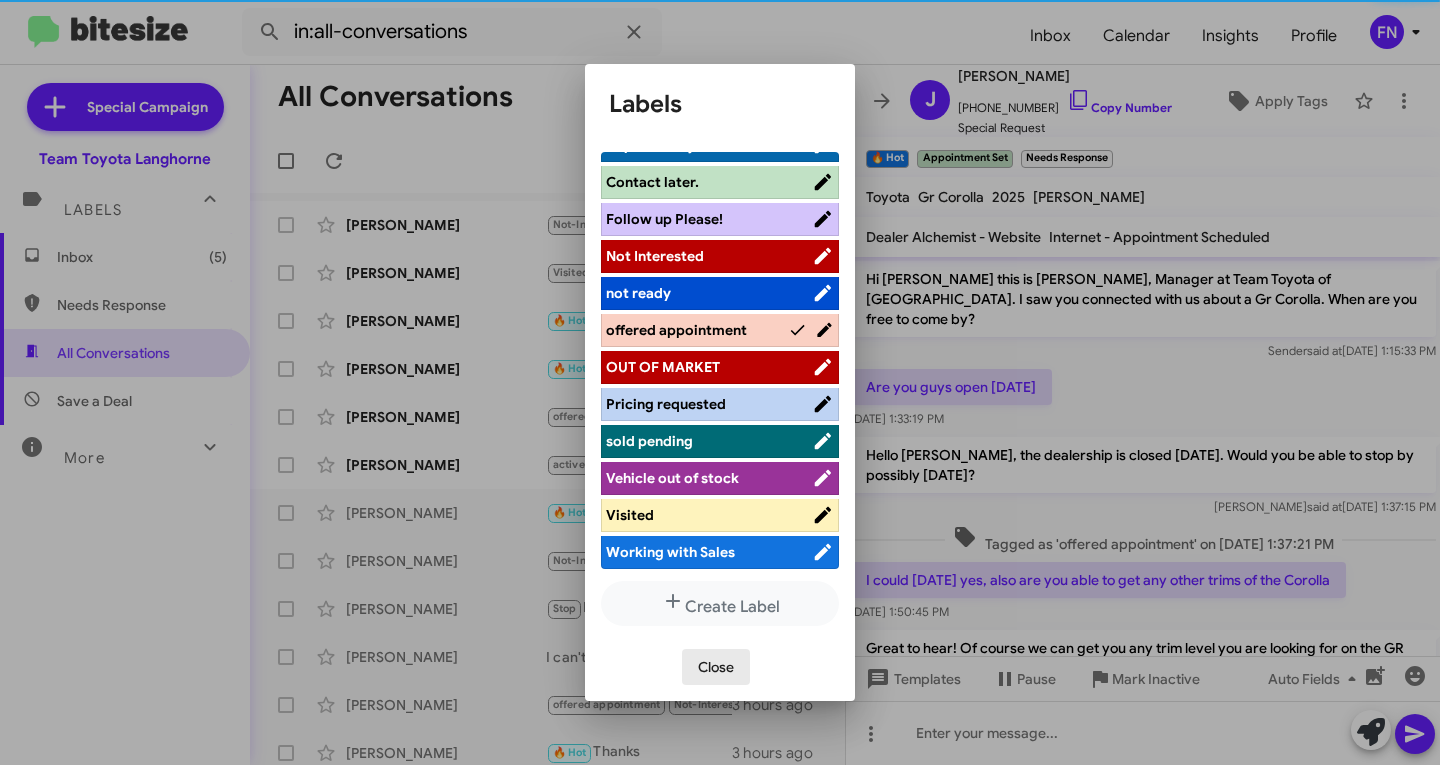 click on "Close" at bounding box center [716, 667] 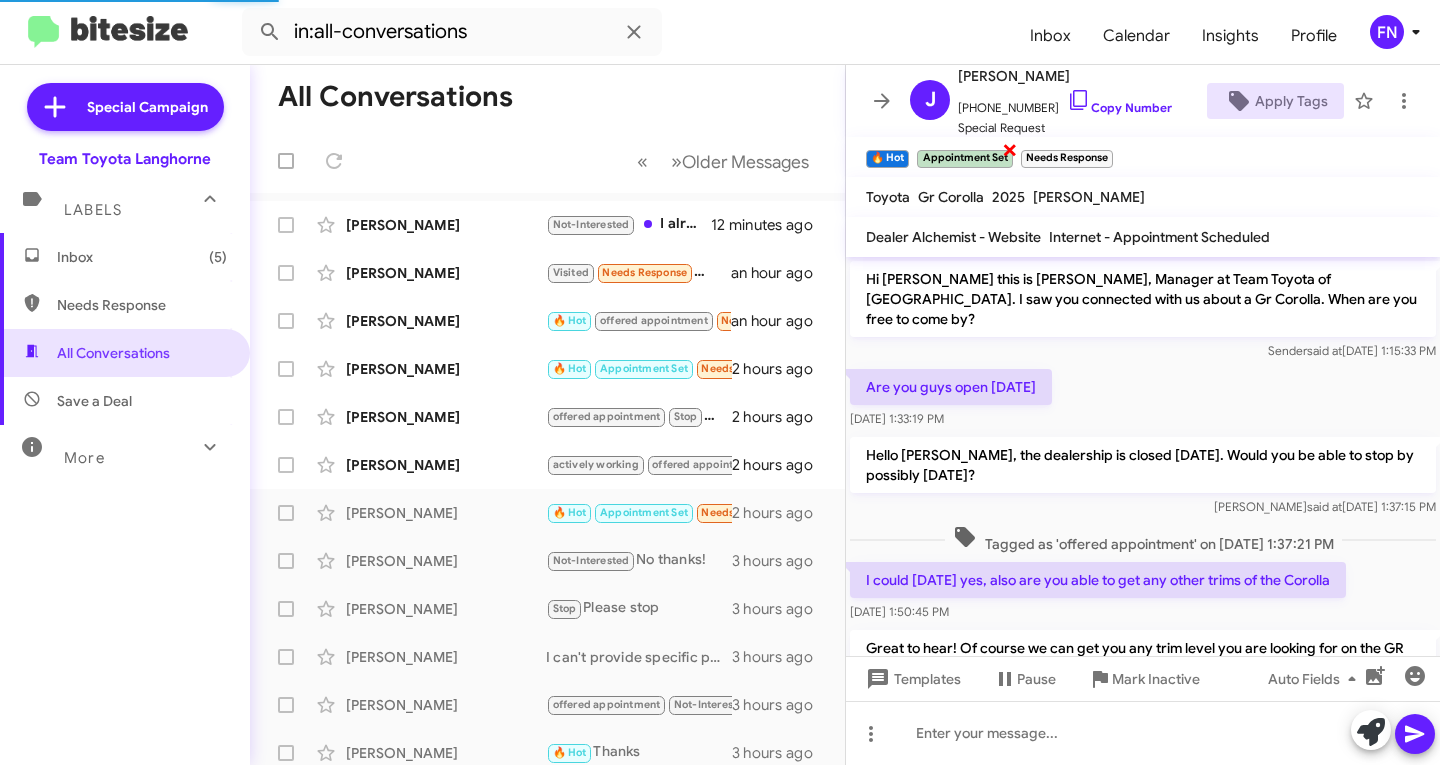 click on "×" 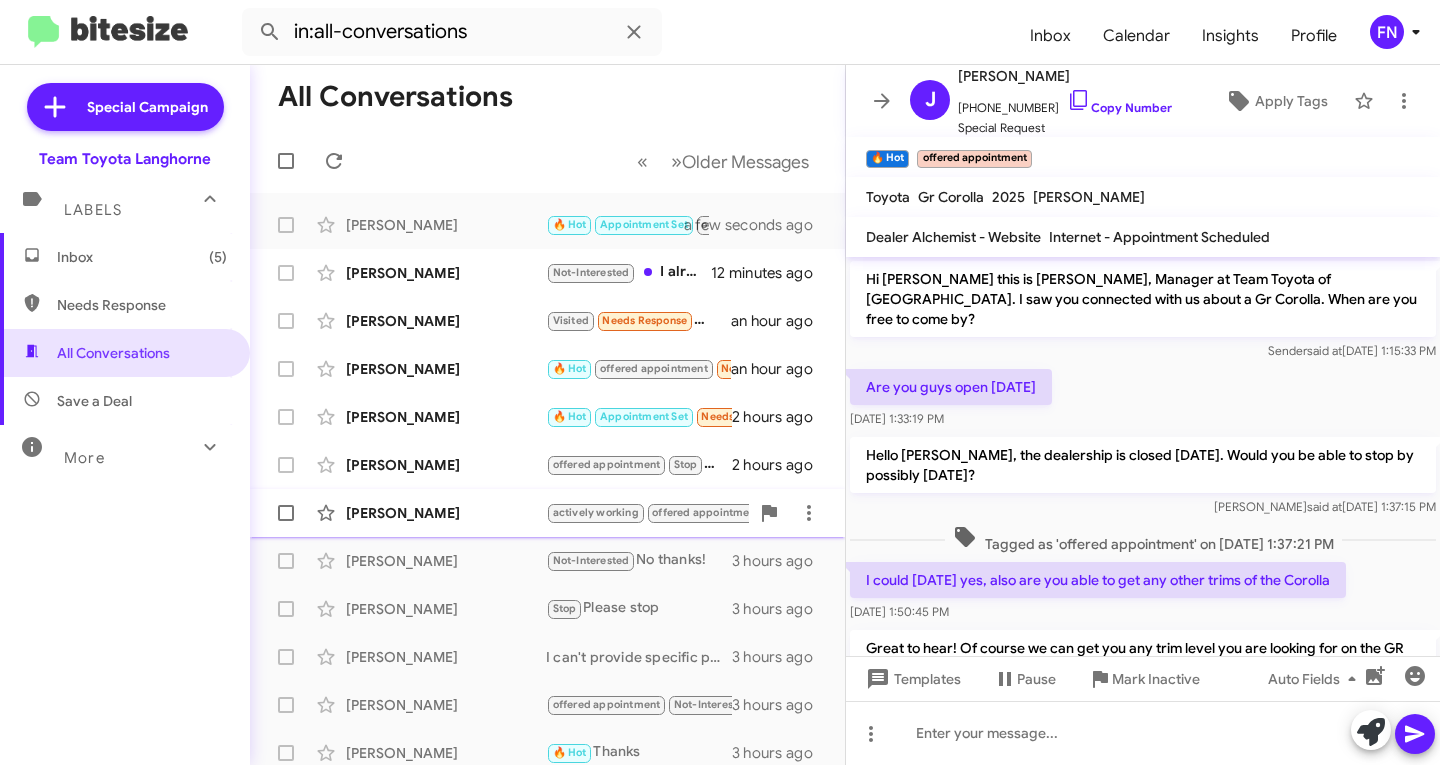 click on "[PERSON_NAME]  actively working   offered appointment   Needs Response   Does that include the 2025 4-runner   2 hours ago" 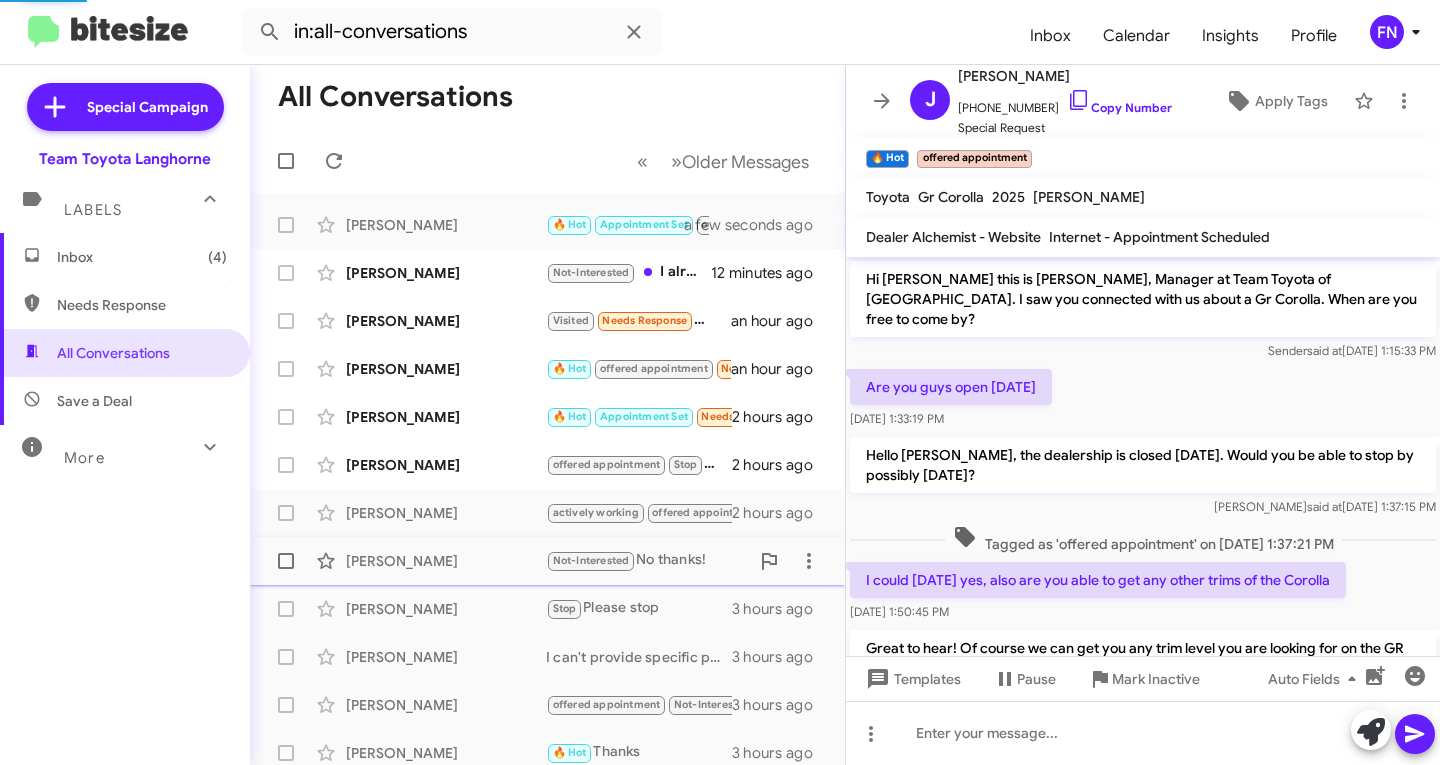 scroll, scrollTop: 975, scrollLeft: 0, axis: vertical 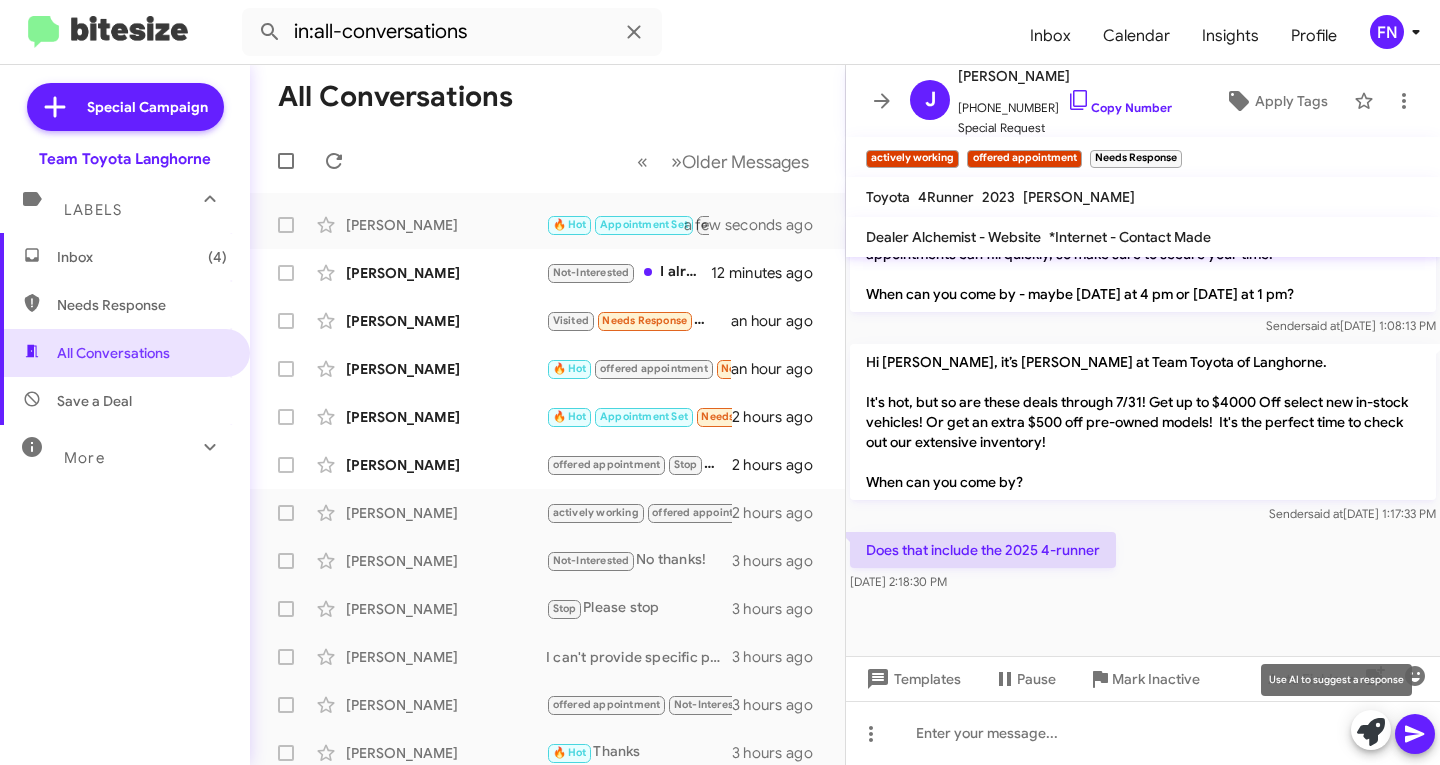 click 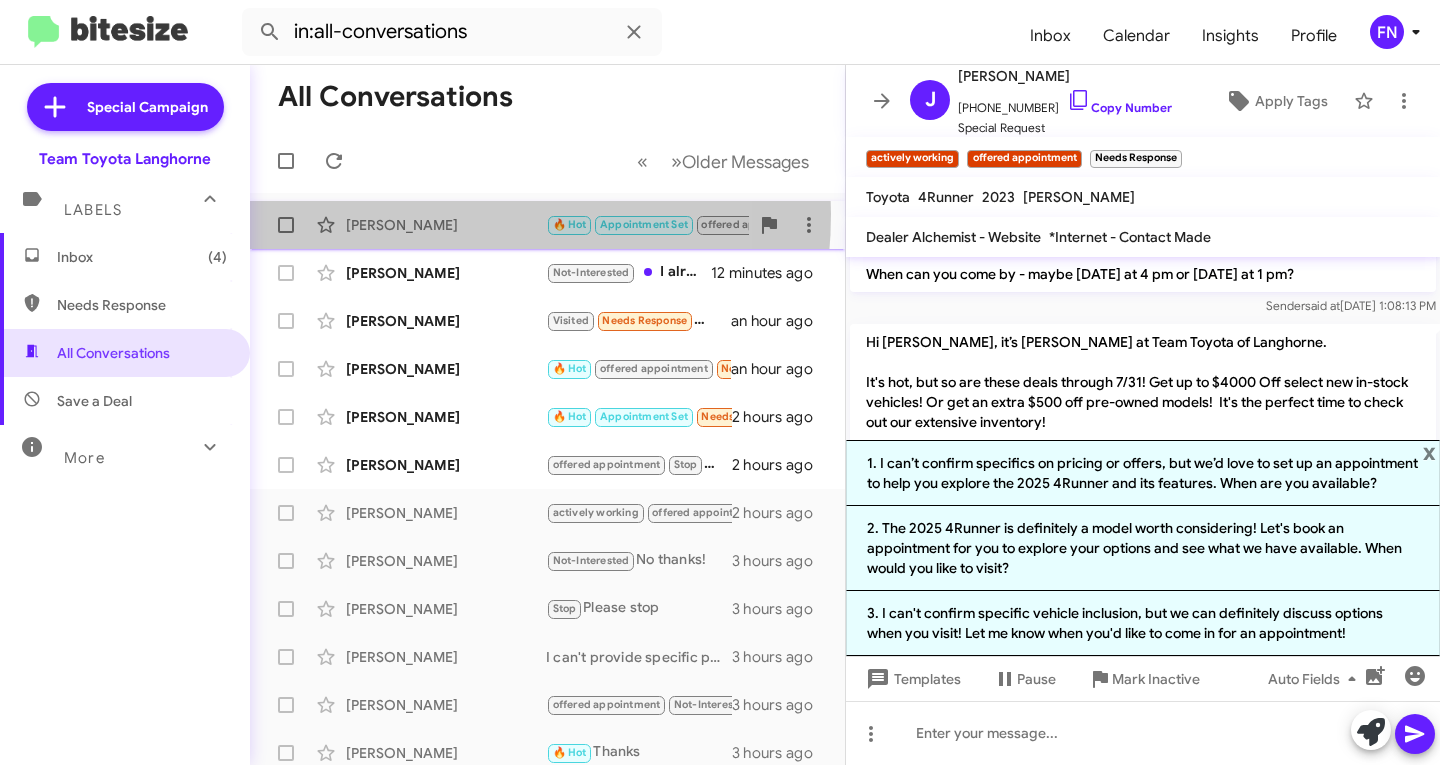 click on "[PERSON_NAME]  🔥 Hot   Appointment Set   offered appointment   I recommend visiting the dealership to explore our current offers on the GR Corolla. When can you come by to check it out?   a few seconds ago" 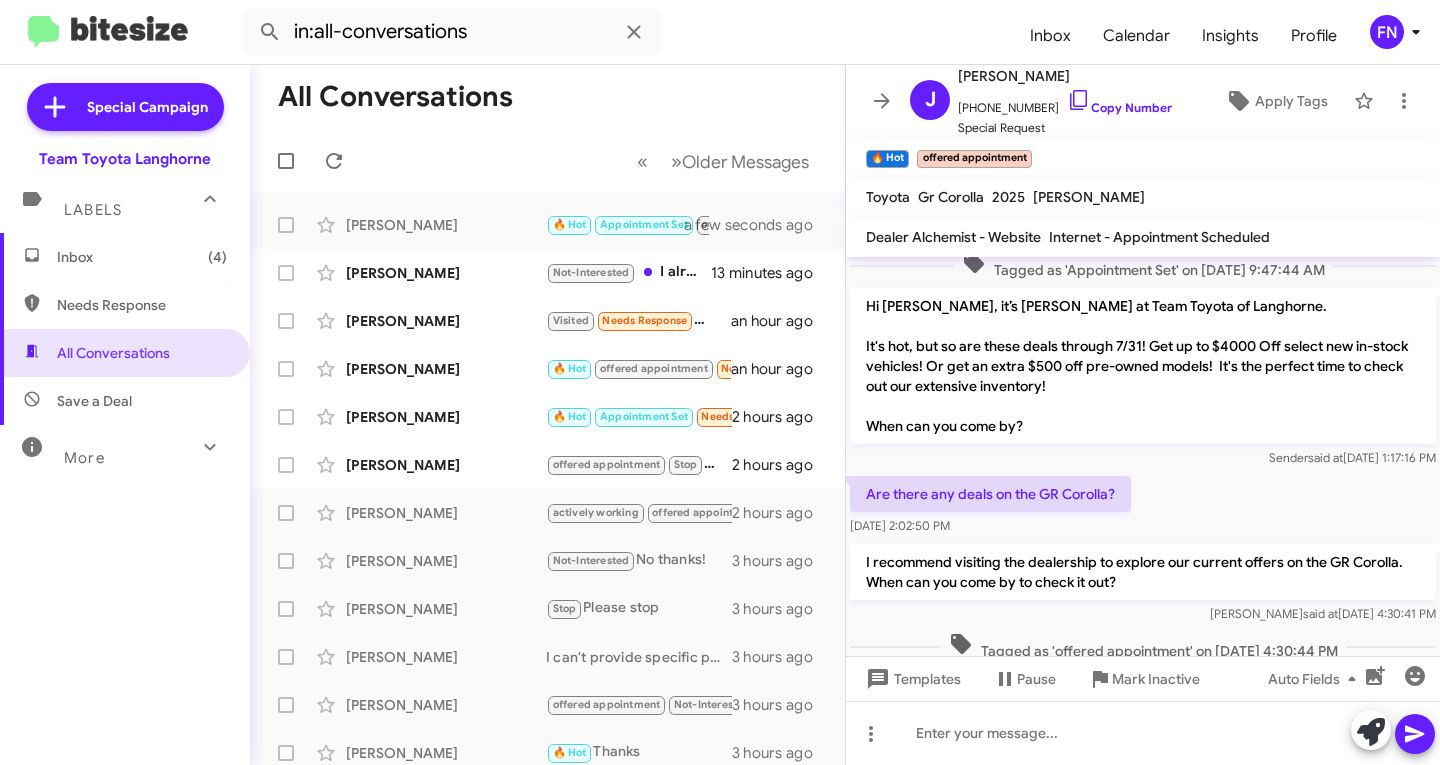 scroll, scrollTop: 876, scrollLeft: 0, axis: vertical 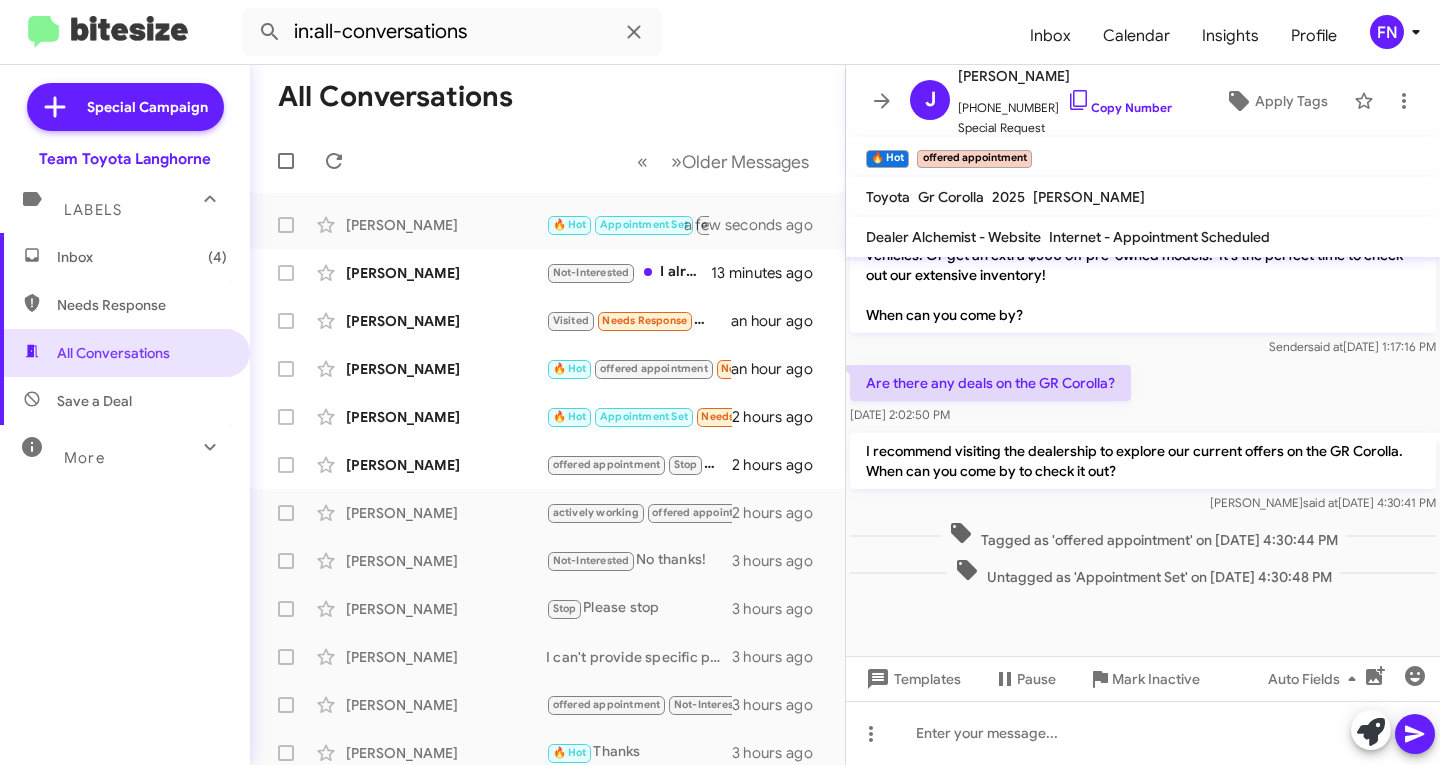 drag, startPoint x: 1133, startPoint y: 452, endPoint x: 864, endPoint y: 437, distance: 269.41788 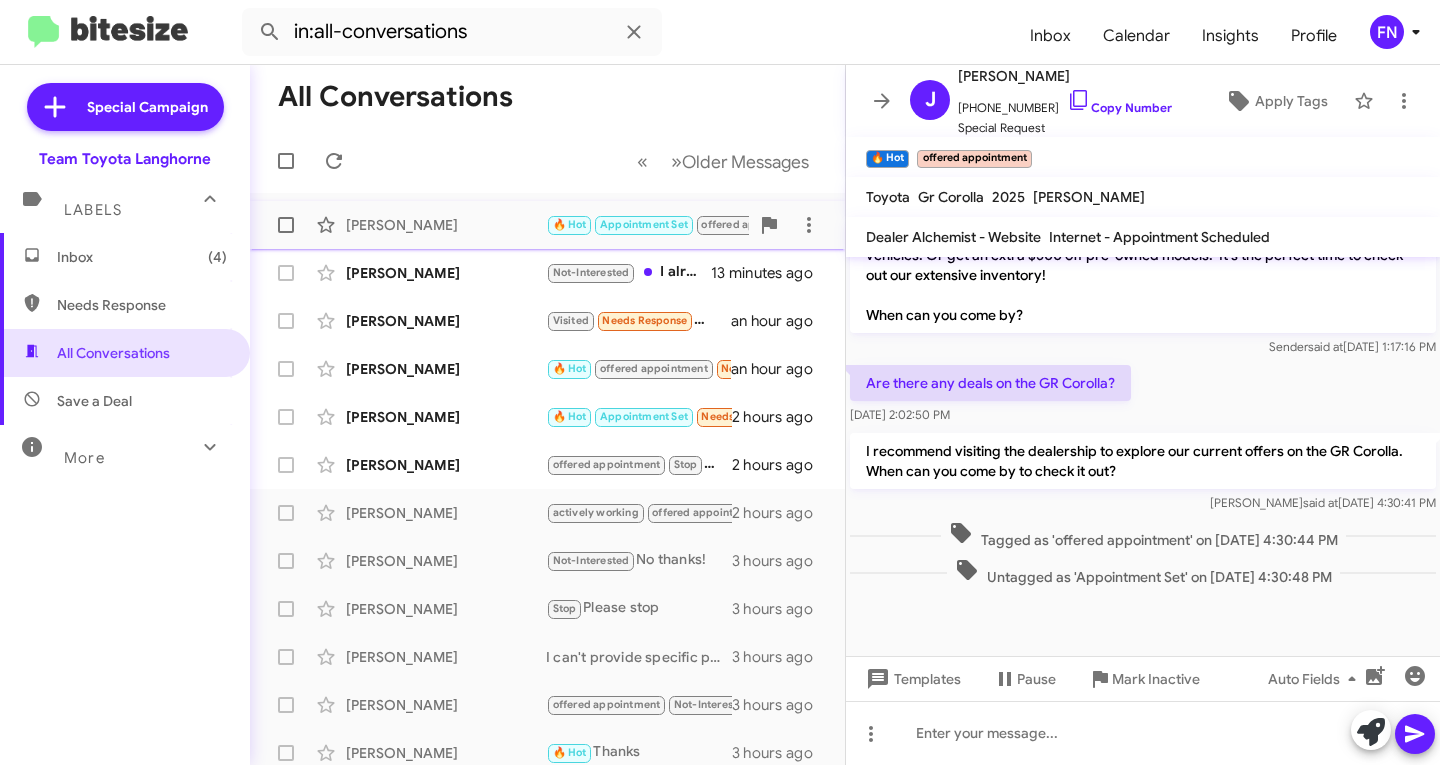 click on "[PERSON_NAME]  🔥 Hot   Appointment Set   offered appointment   I recommend visiting the dealership to explore our current offers on the GR Corolla. When can you come by to check it out?   a few seconds ago" 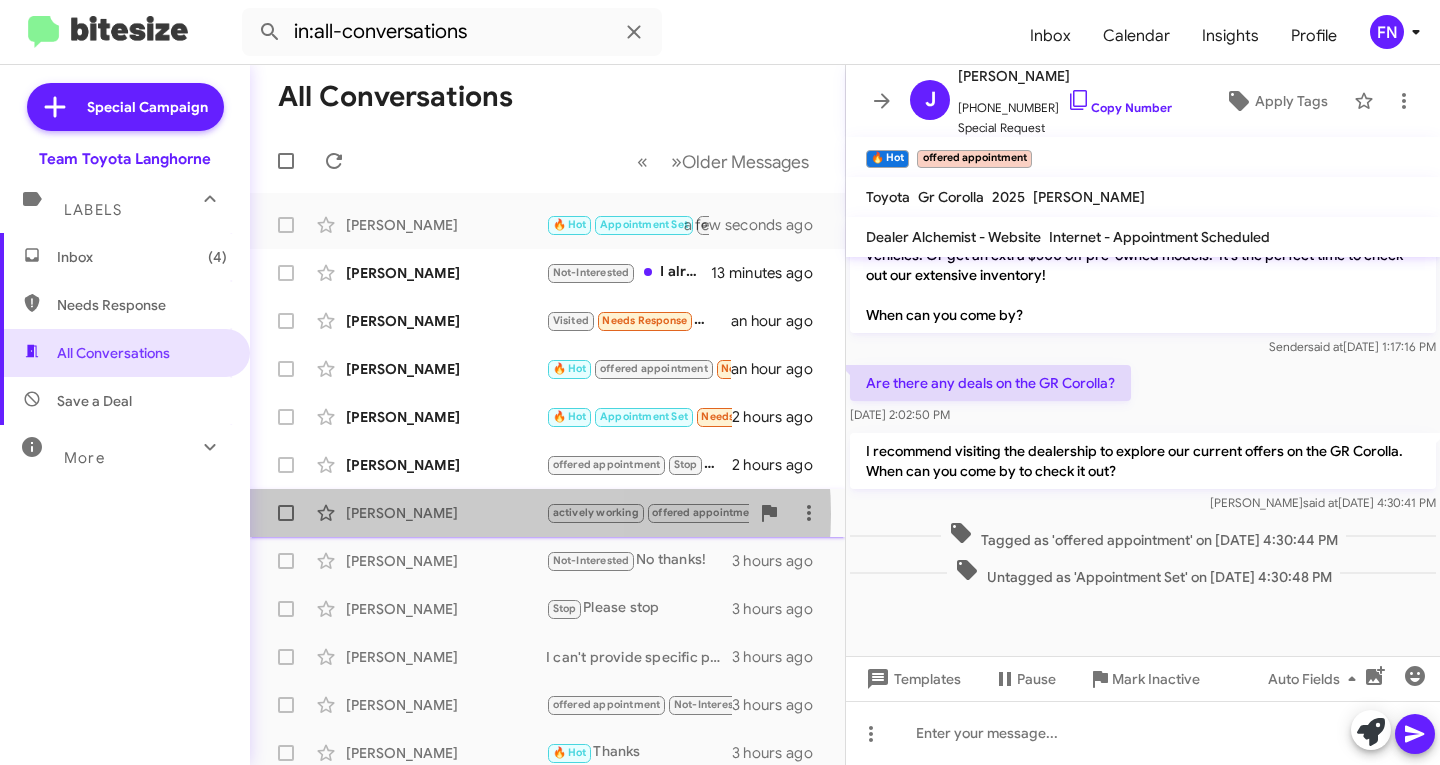 click on "[PERSON_NAME]" 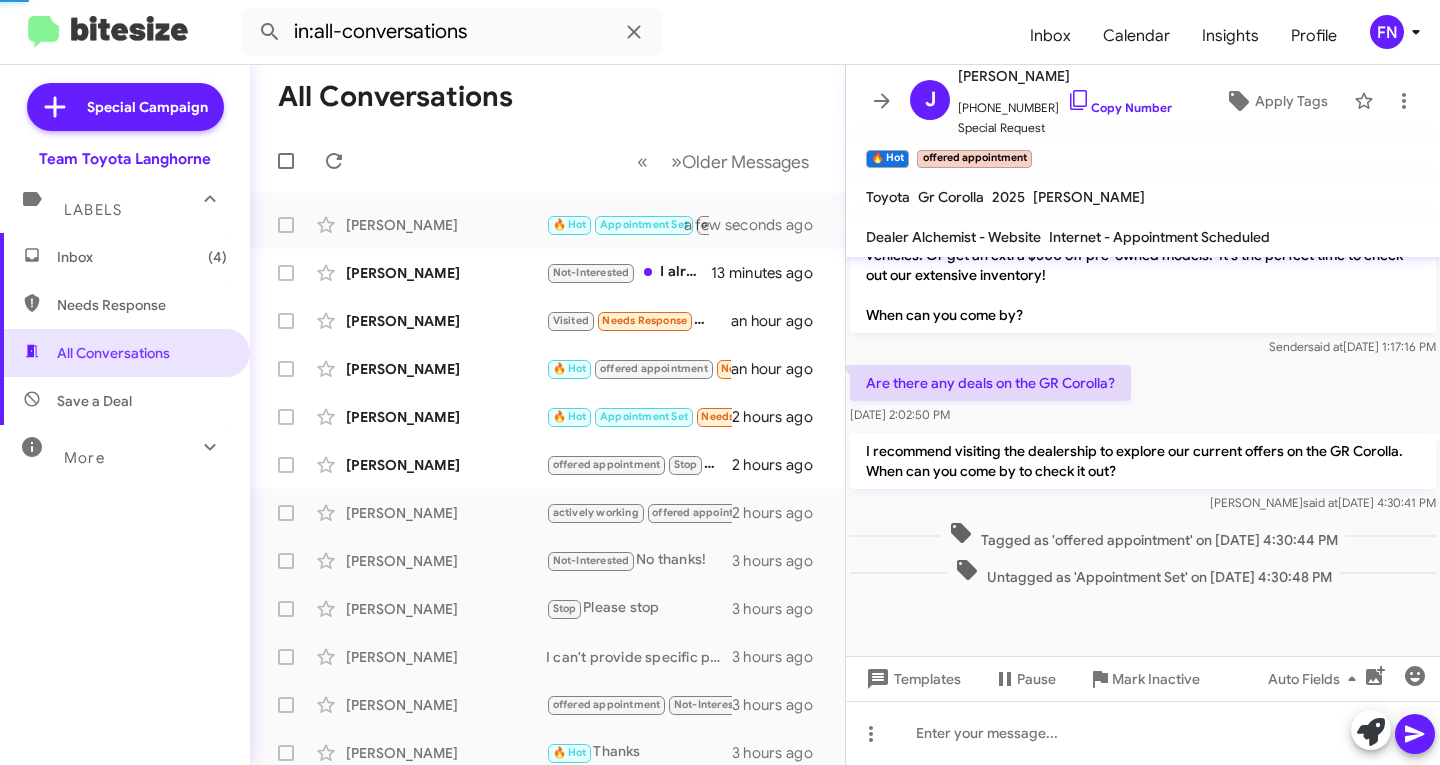 scroll, scrollTop: 975, scrollLeft: 0, axis: vertical 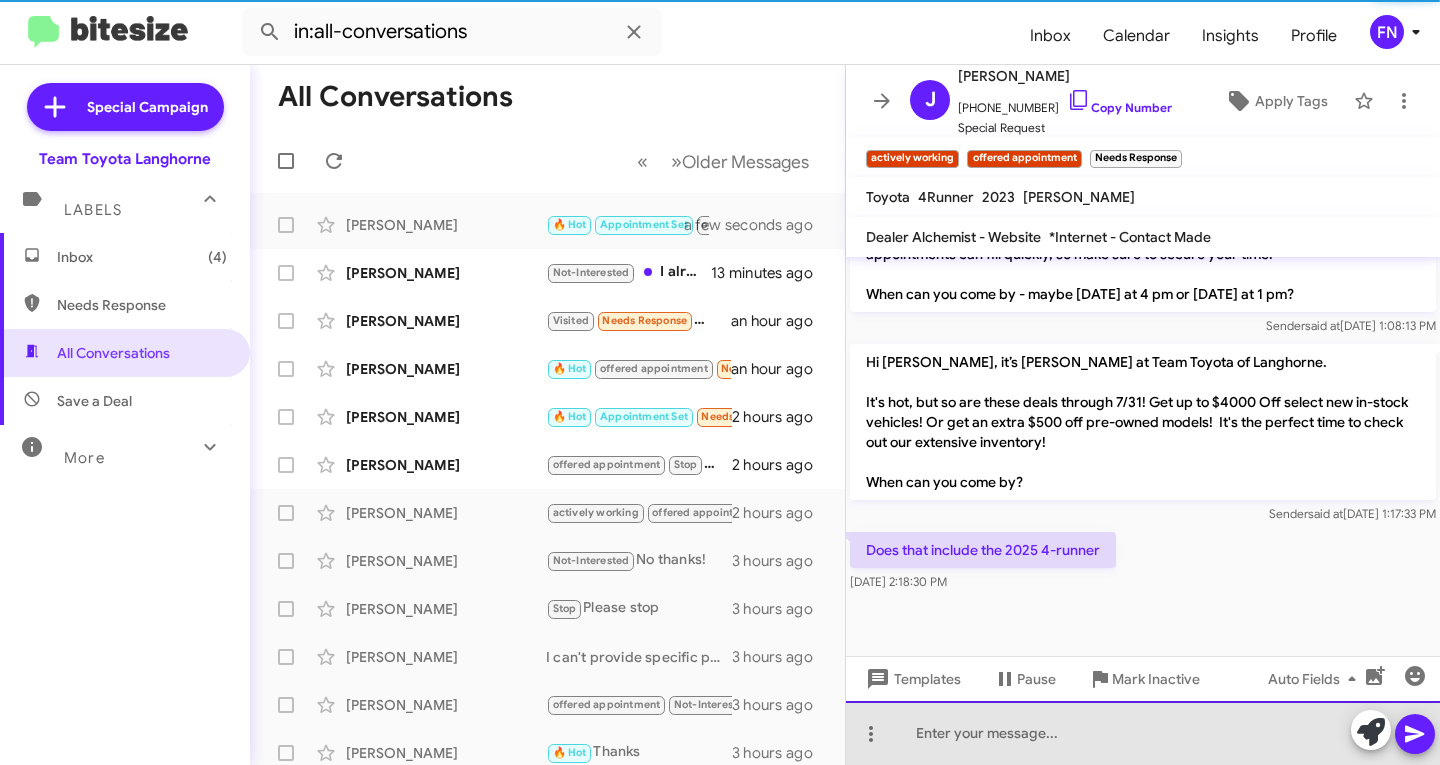 click 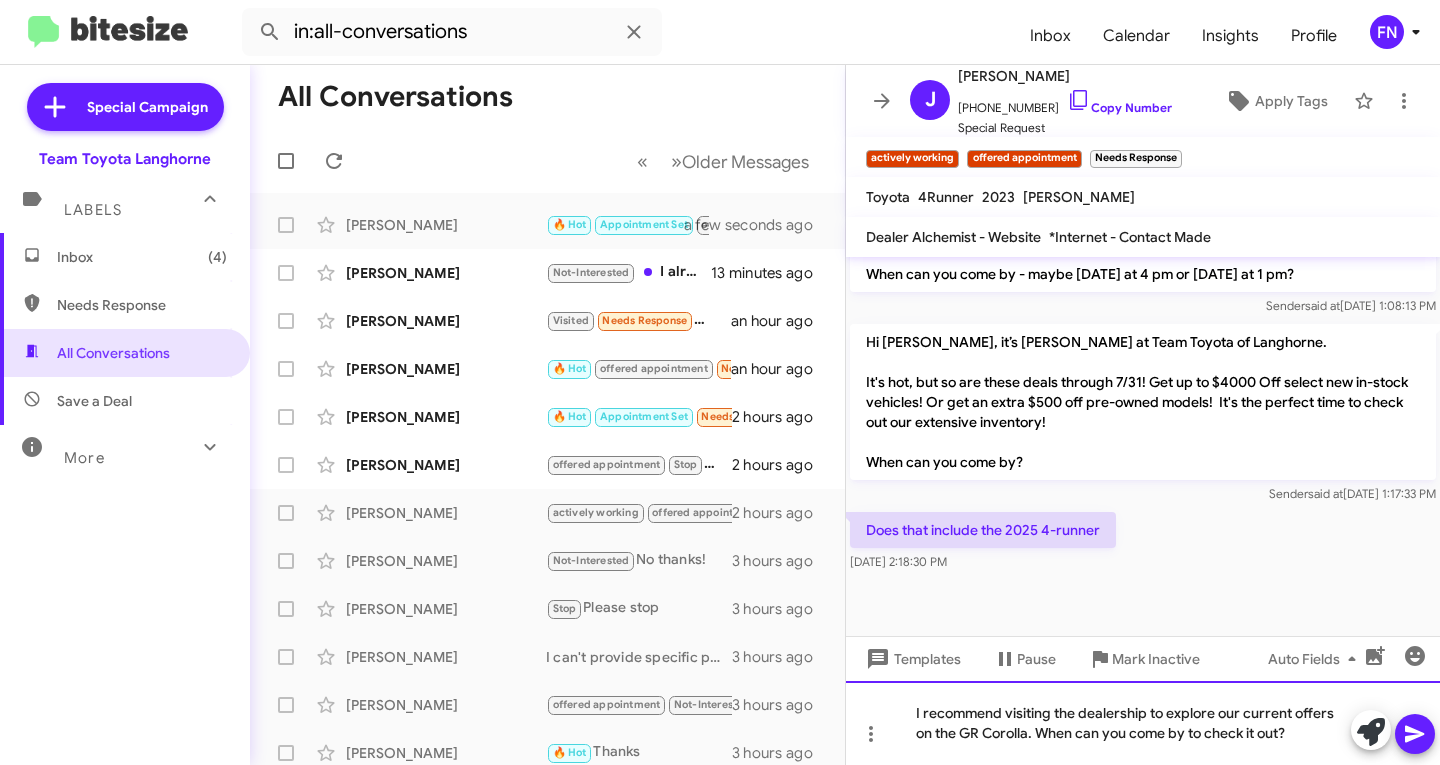 click on "I recommend visiting the dealership to explore our current offers on the GR Corolla. When can you come by to check it out?" 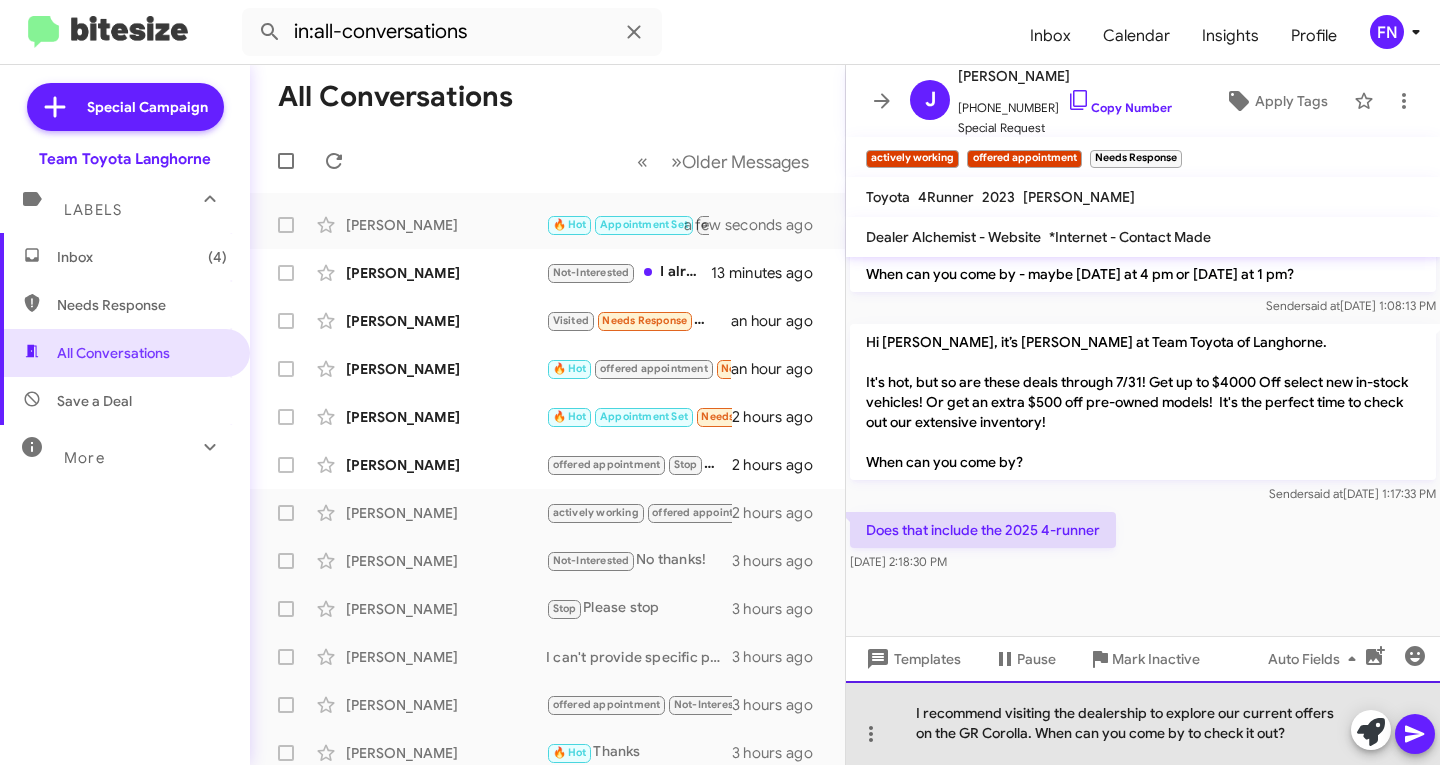 click on "I recommend visiting the dealership to explore our current offers on the GR Corolla. When can you come by to check it out?" 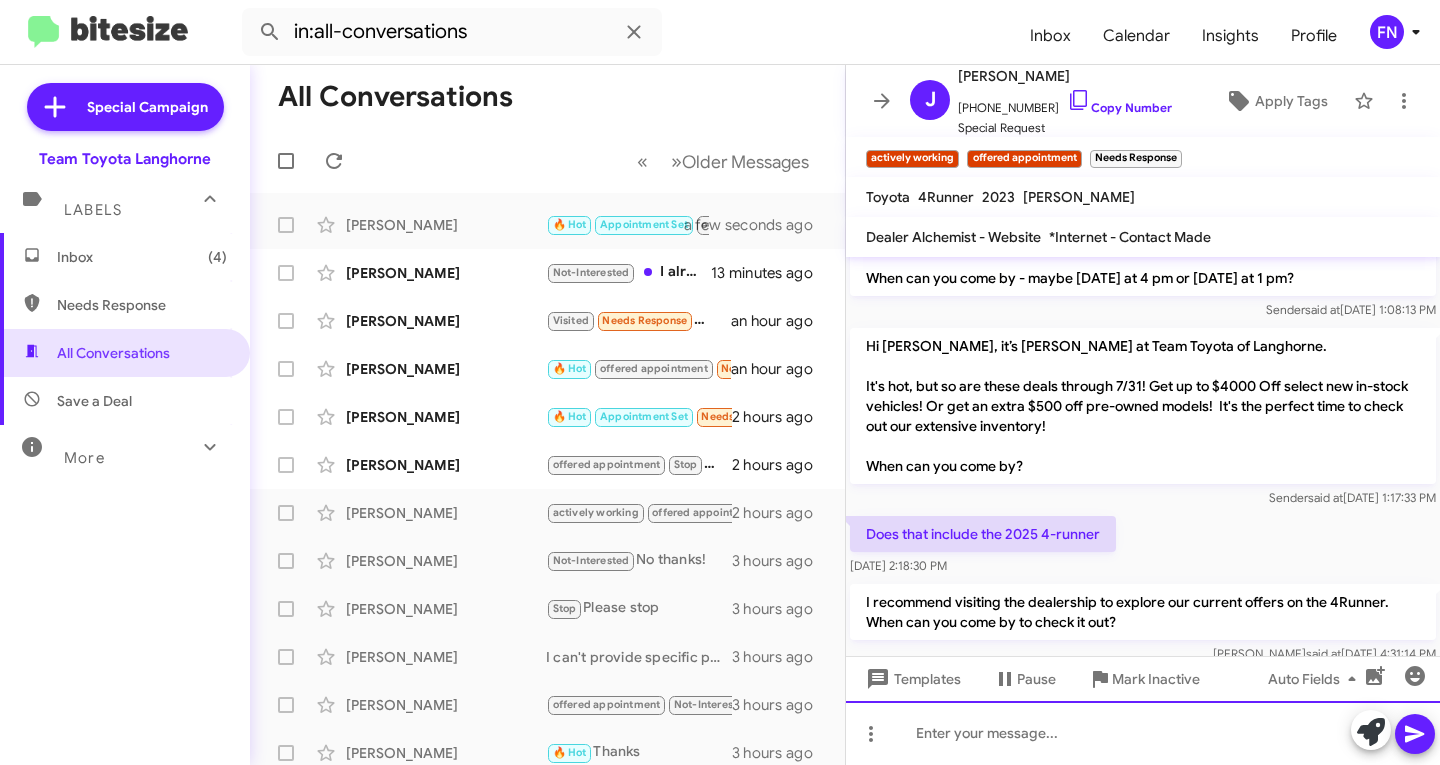 scroll, scrollTop: 1068, scrollLeft: 0, axis: vertical 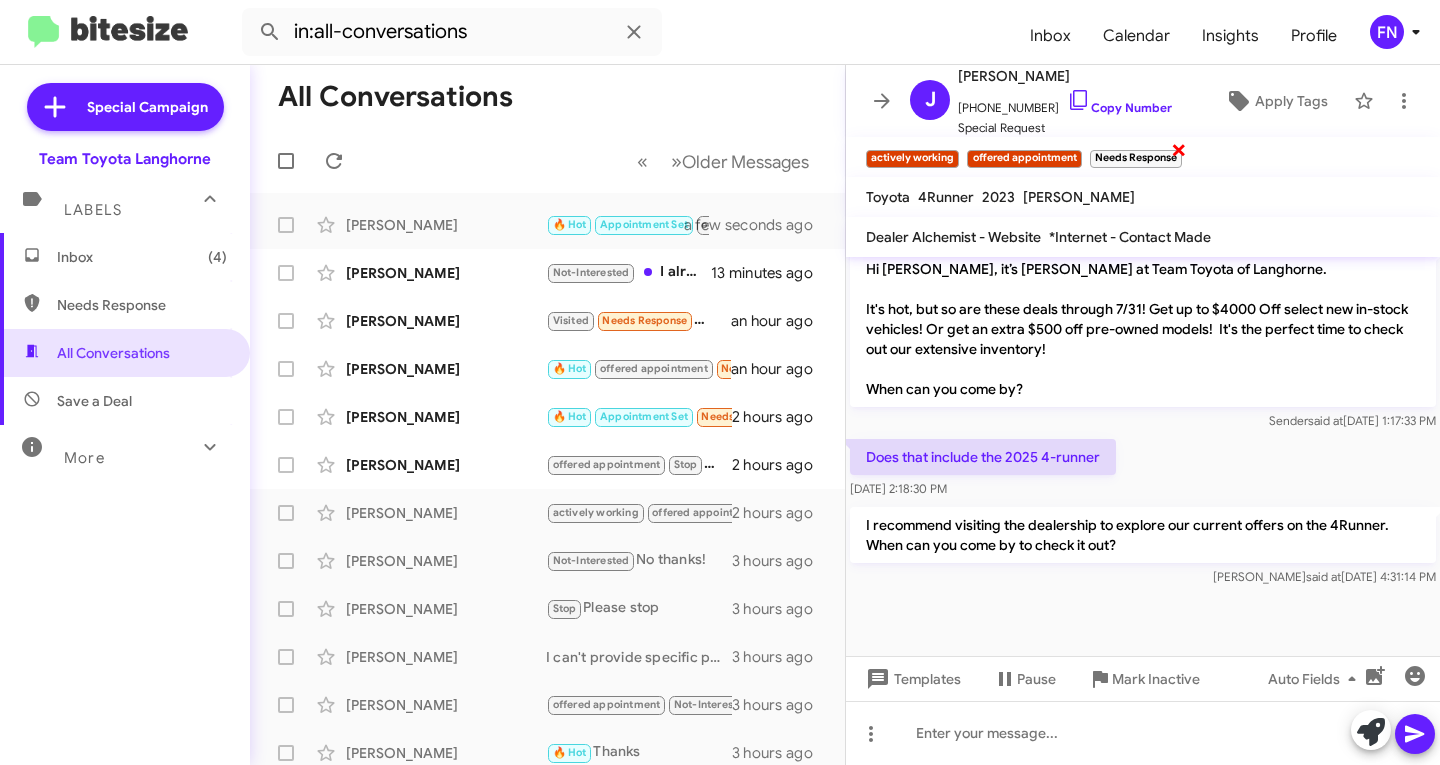 click on "×" 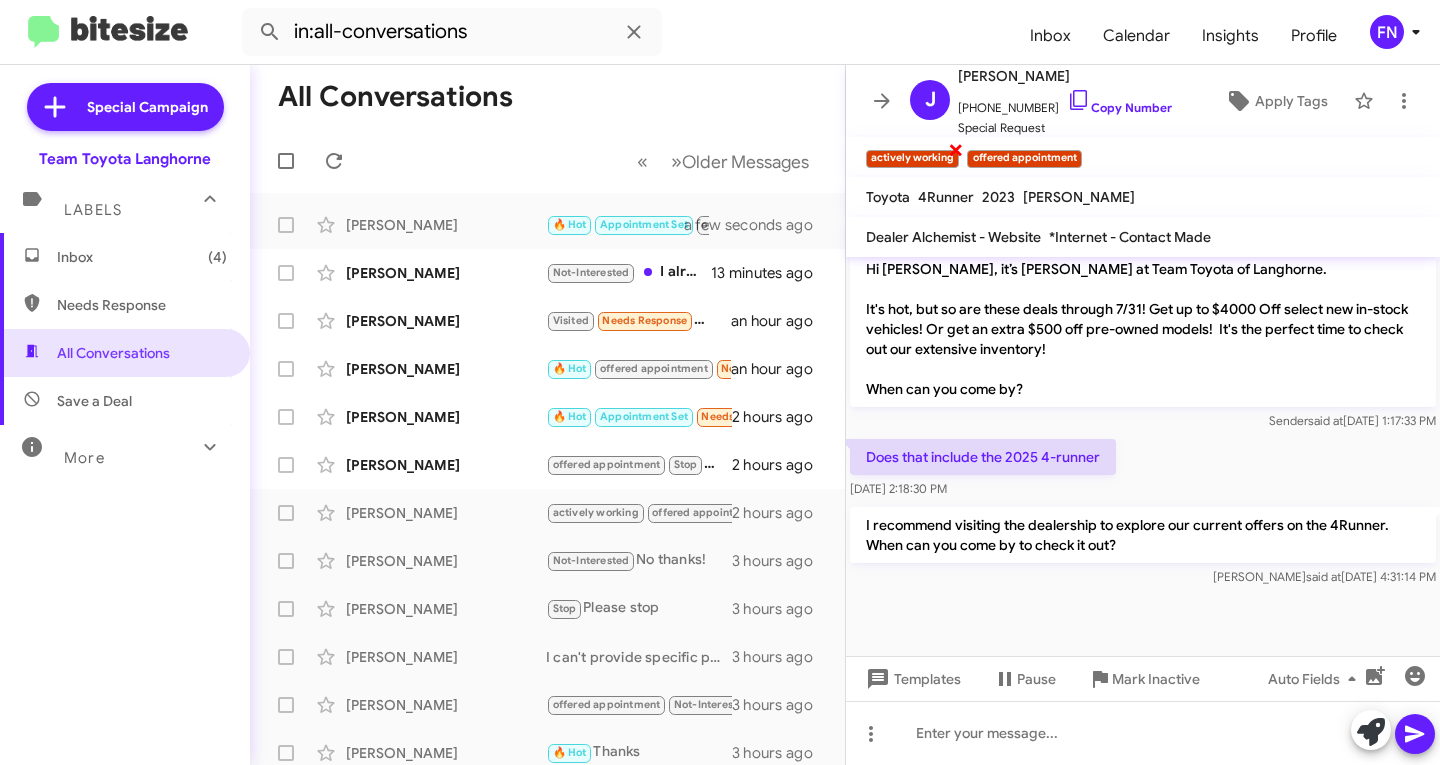click on "×" 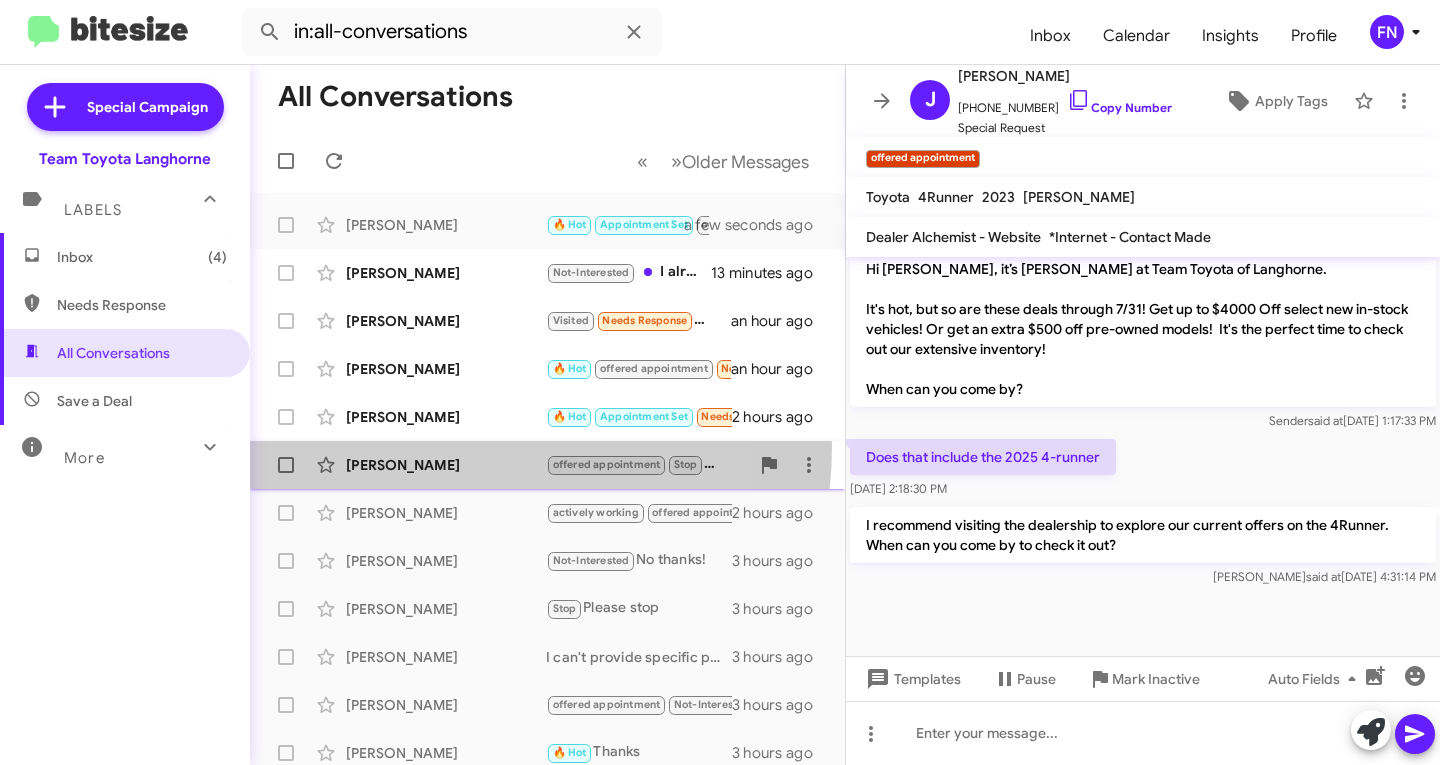 click on "[PERSON_NAME]  offered appointment   Stop   Stop   2 hours ago" 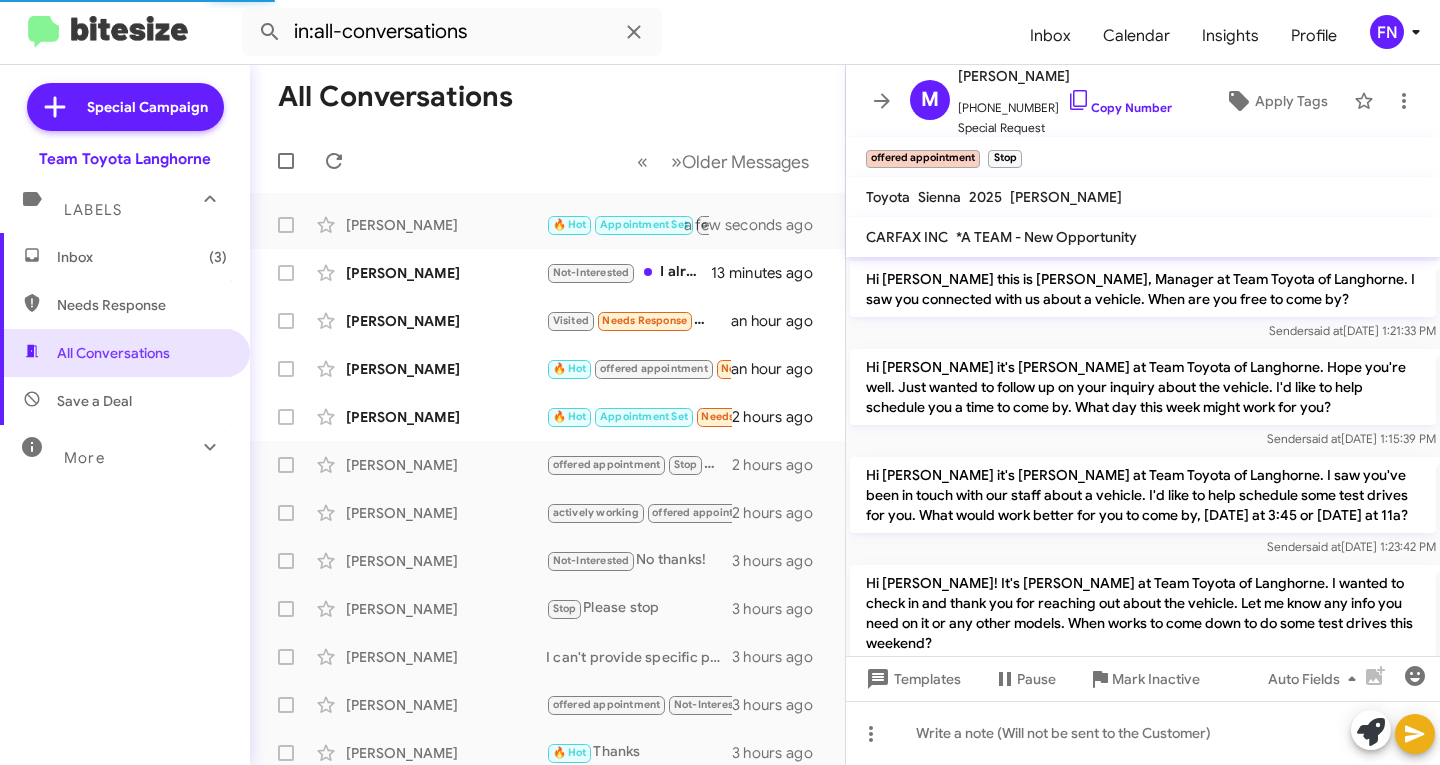 scroll, scrollTop: 100, scrollLeft: 0, axis: vertical 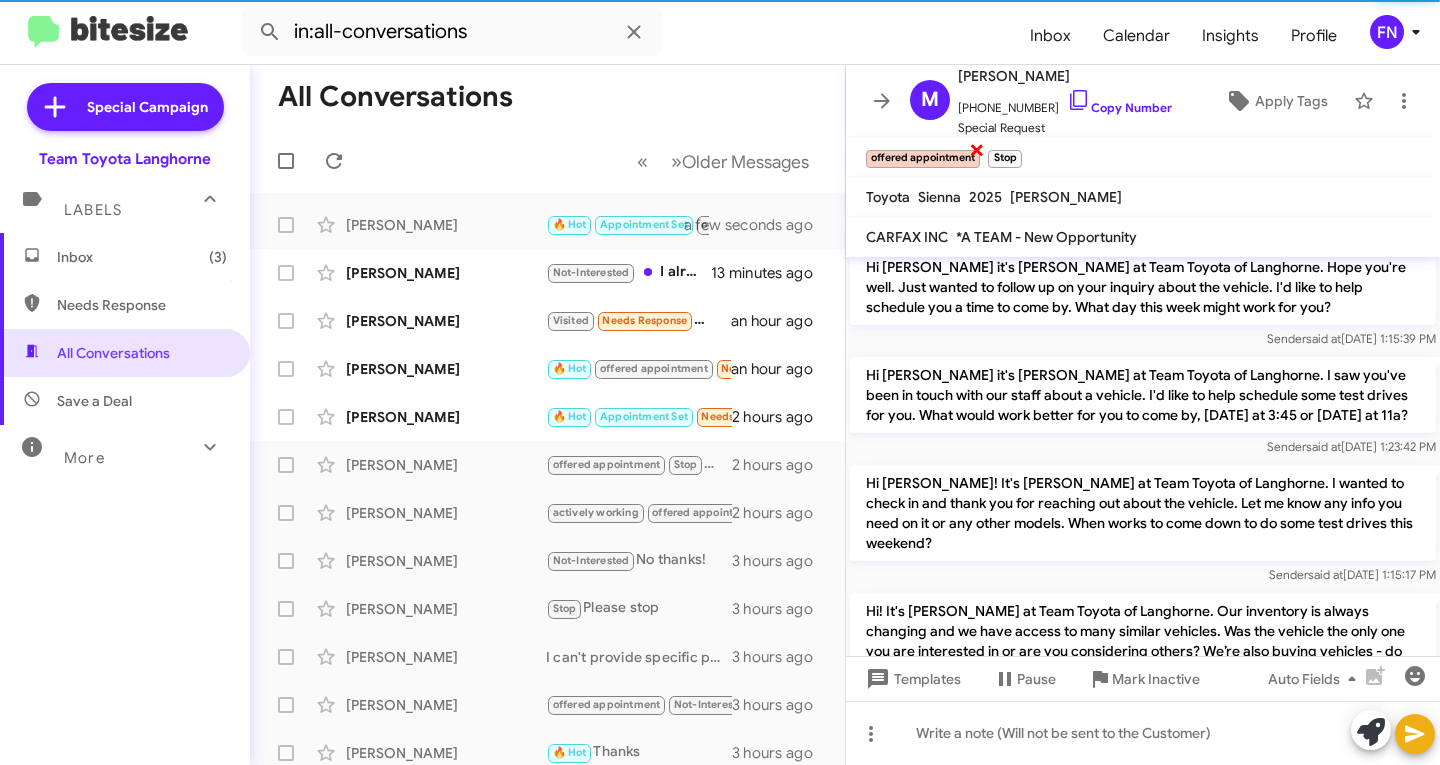 click on "×" 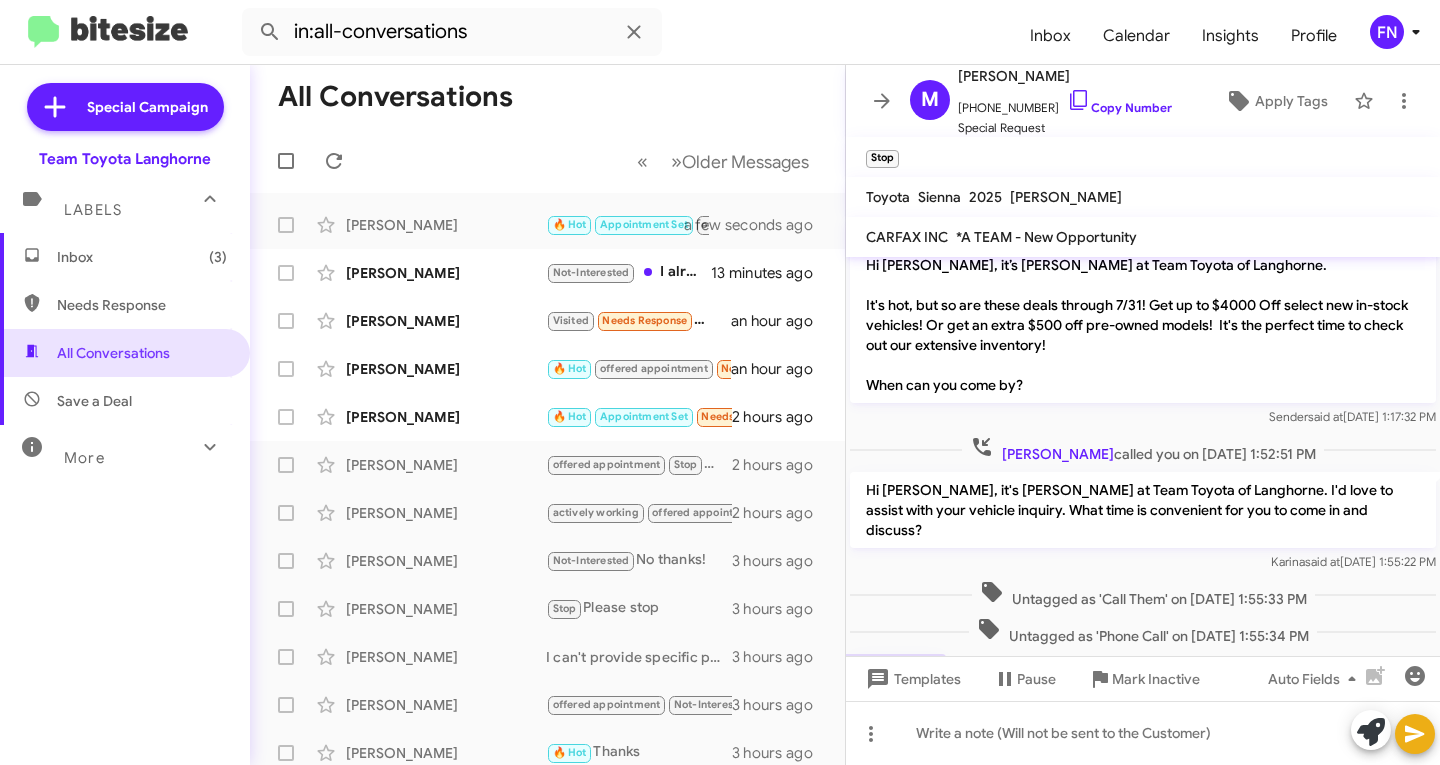 scroll, scrollTop: 2198, scrollLeft: 0, axis: vertical 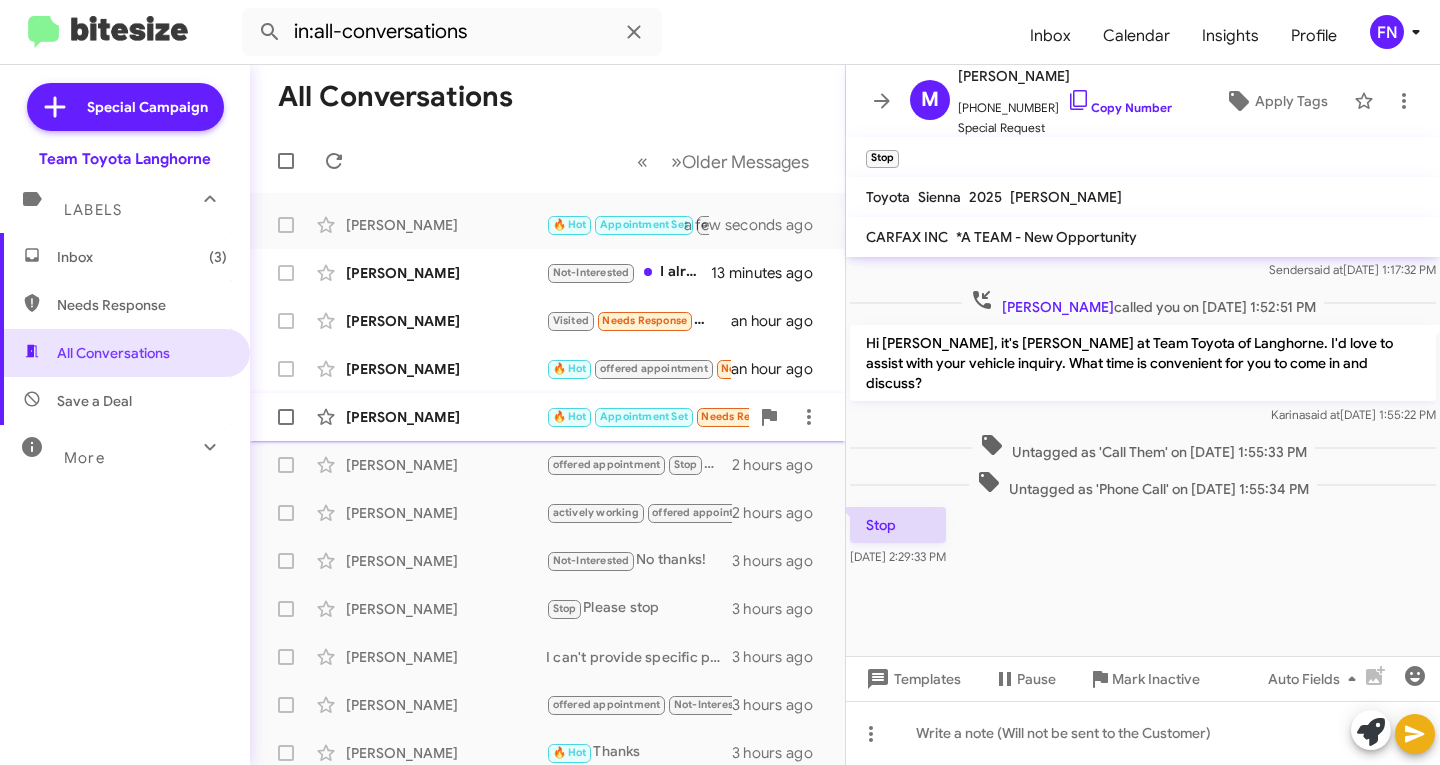 click on "[PERSON_NAME]" 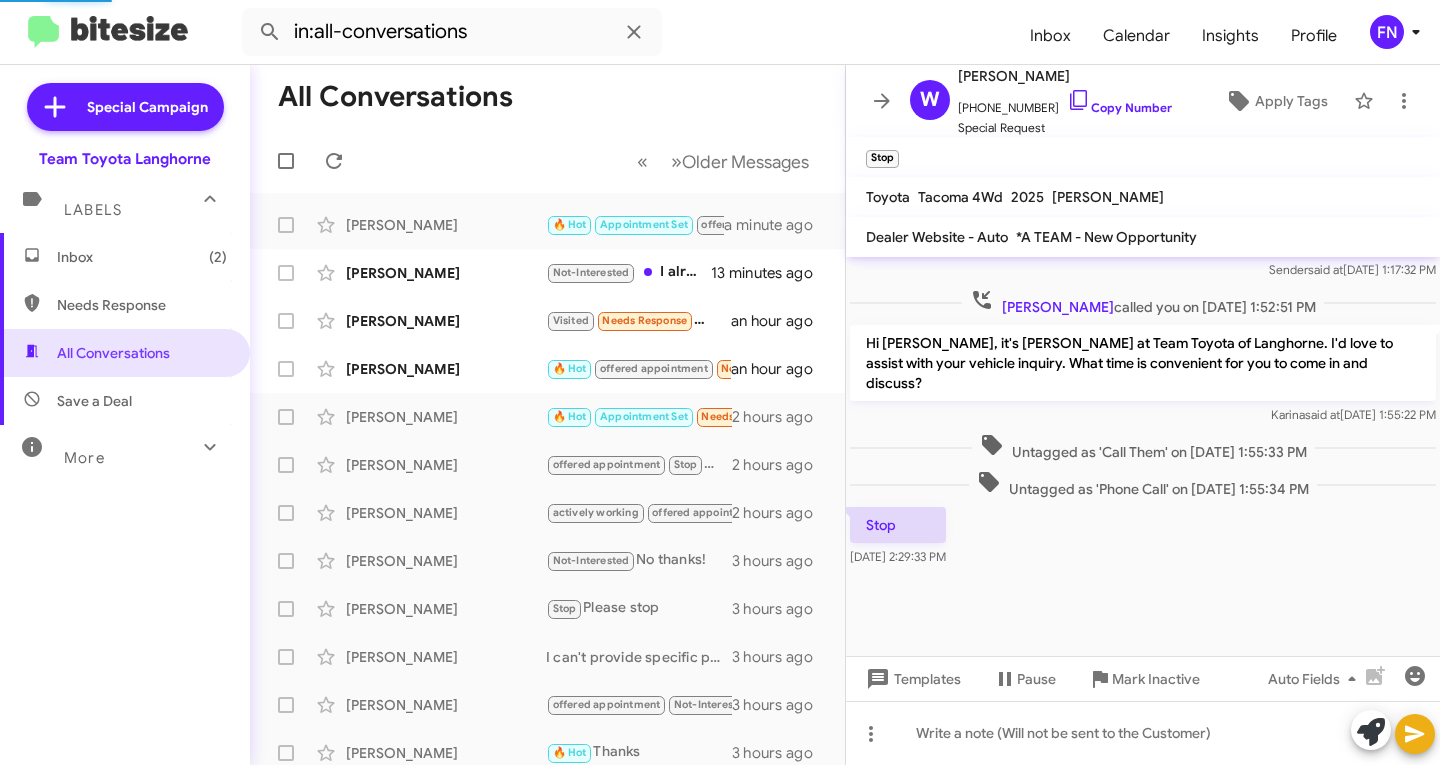 scroll, scrollTop: 1348, scrollLeft: 0, axis: vertical 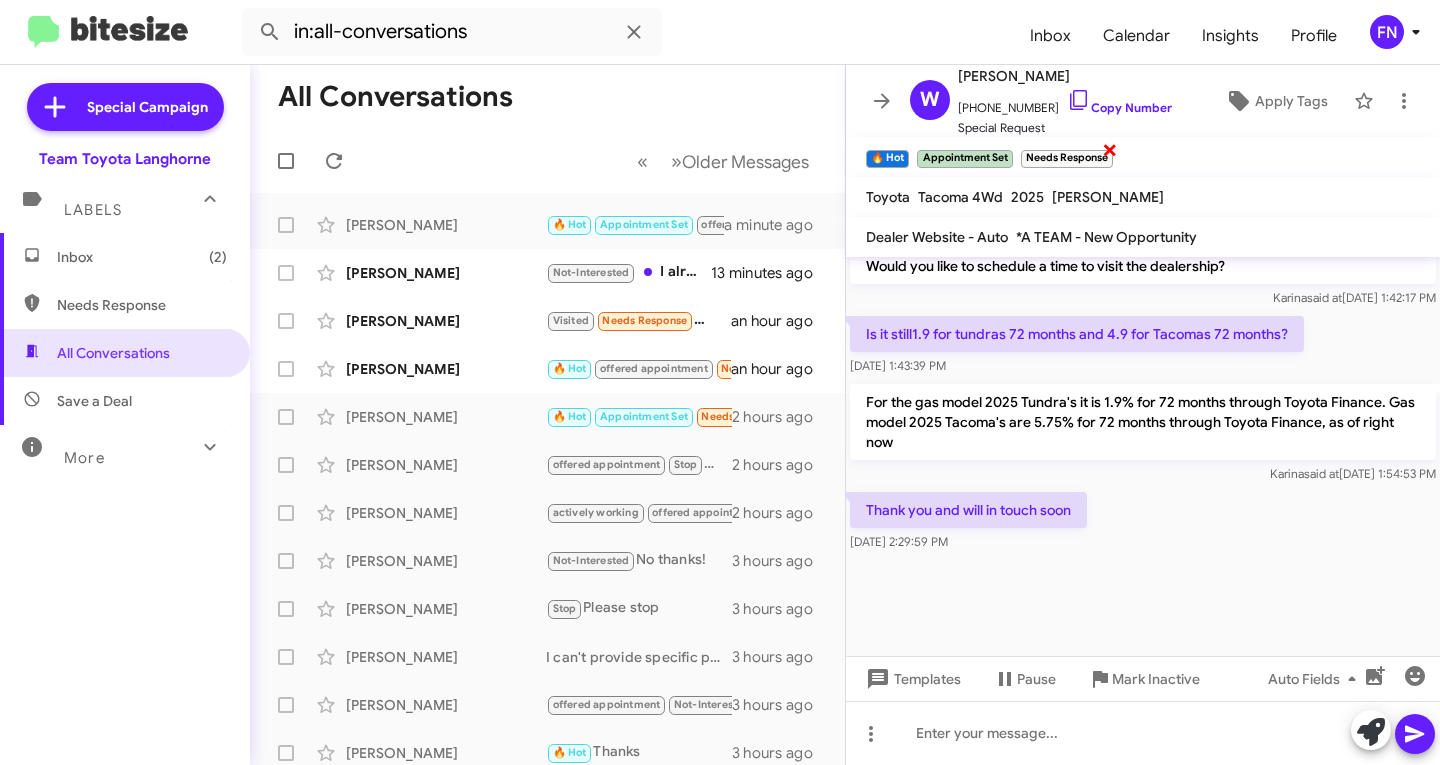 click on "×" 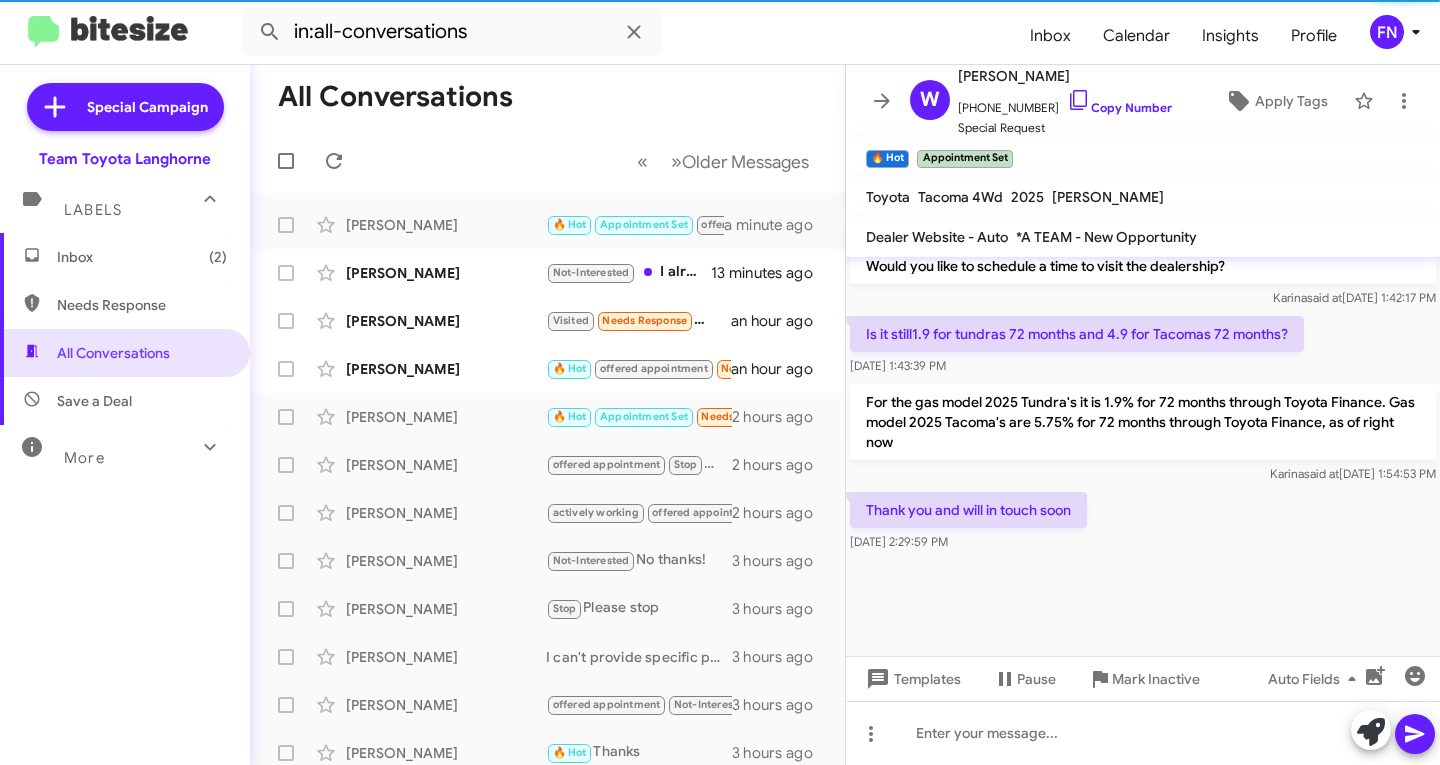 click on "🔥 Hot   ×   Appointment Set   ×   Needs Response   ×" 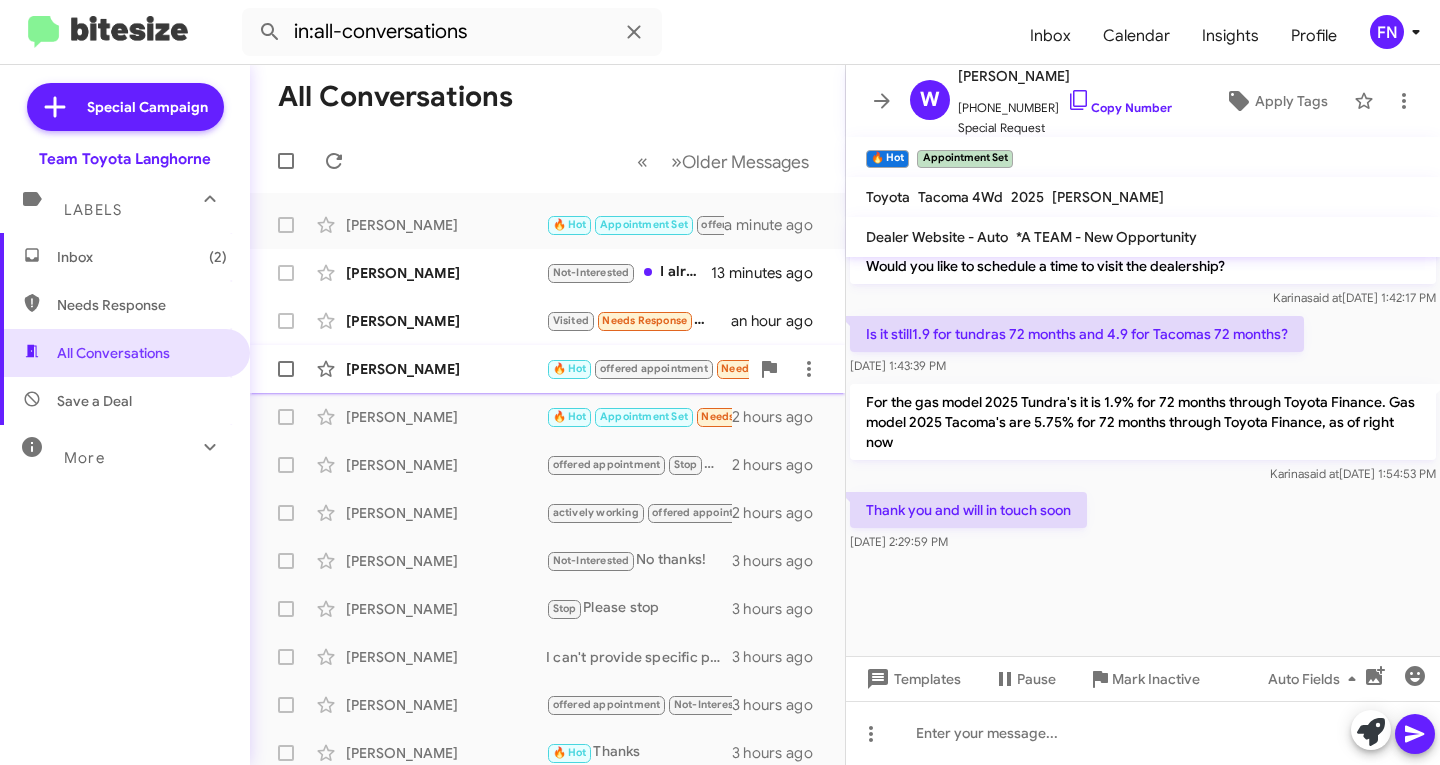 click on "[PERSON_NAME]" 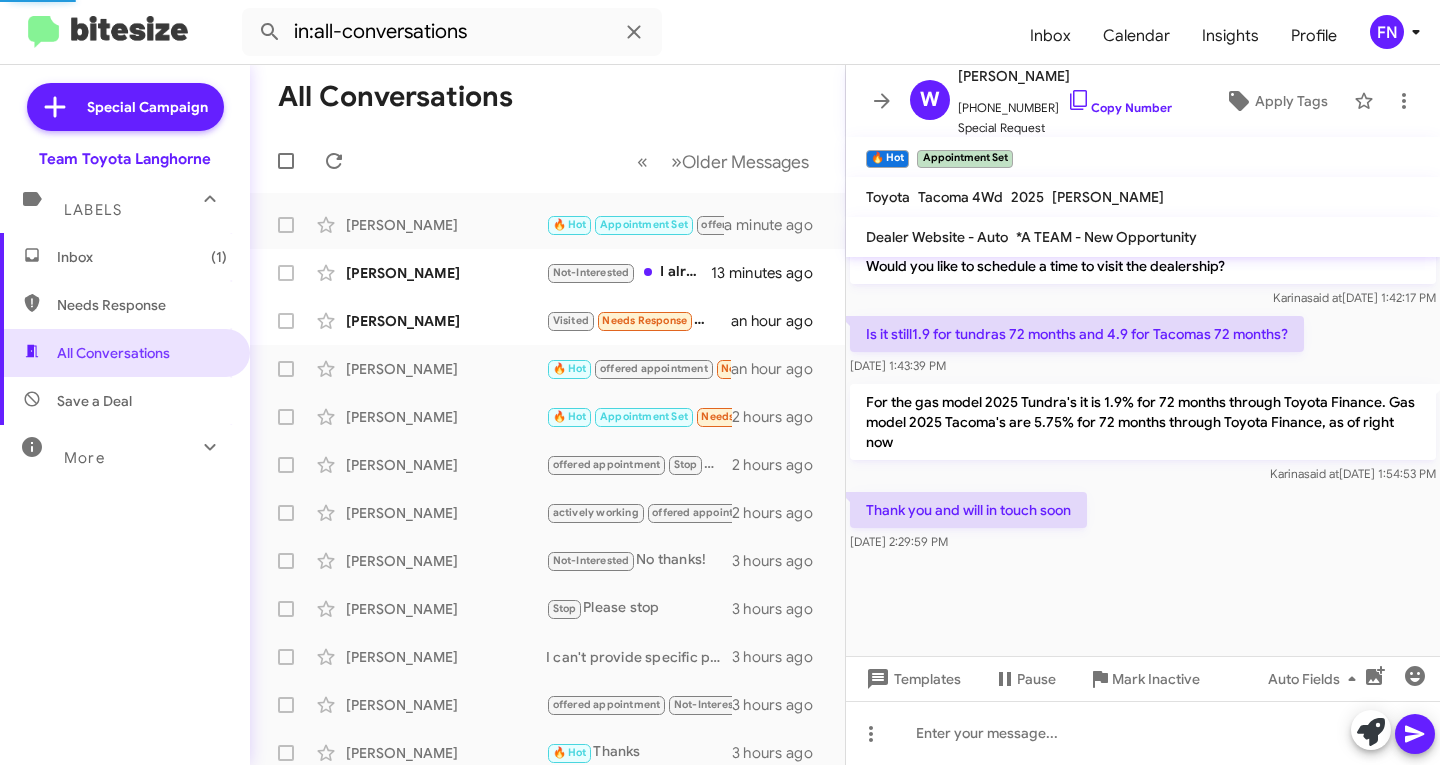 scroll, scrollTop: 813, scrollLeft: 0, axis: vertical 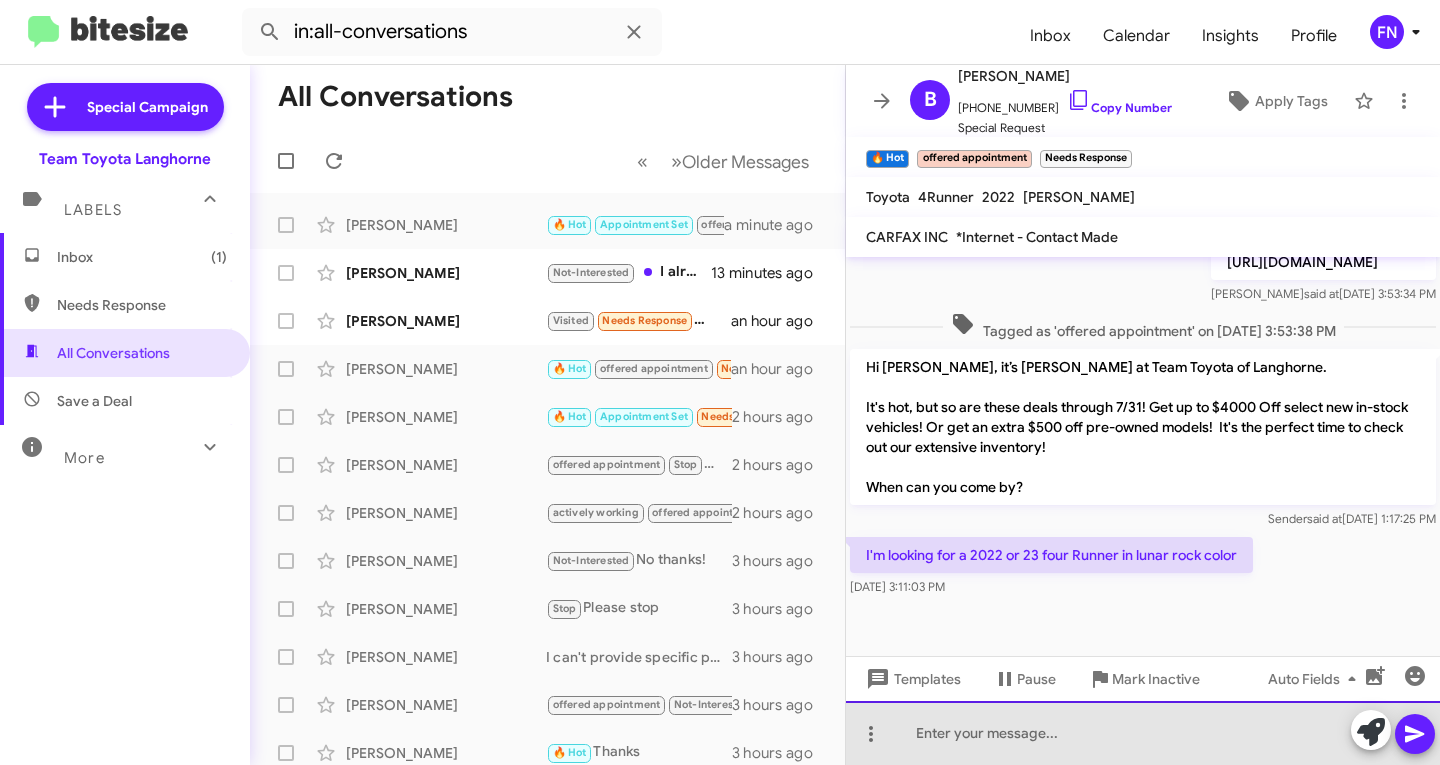 click 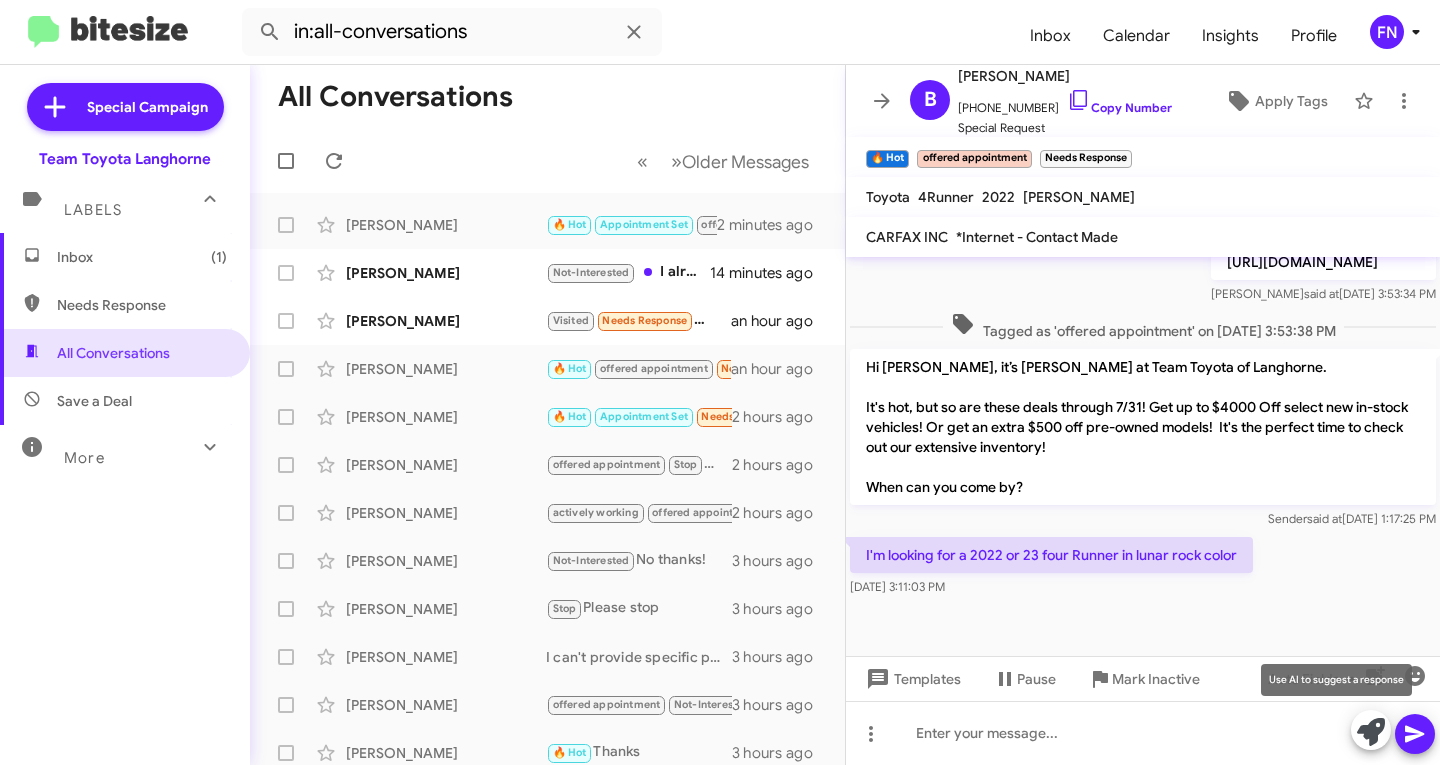 click 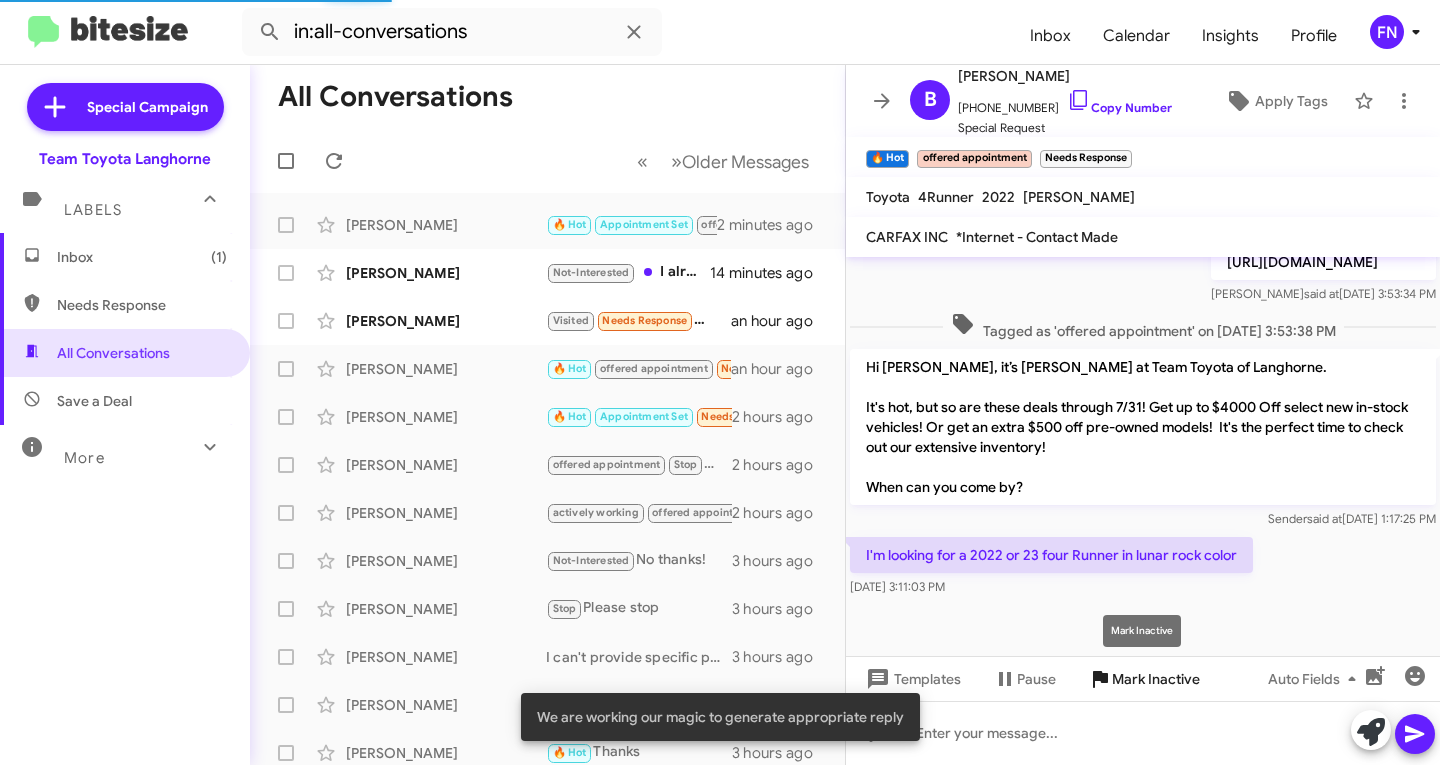 scroll, scrollTop: 1029, scrollLeft: 0, axis: vertical 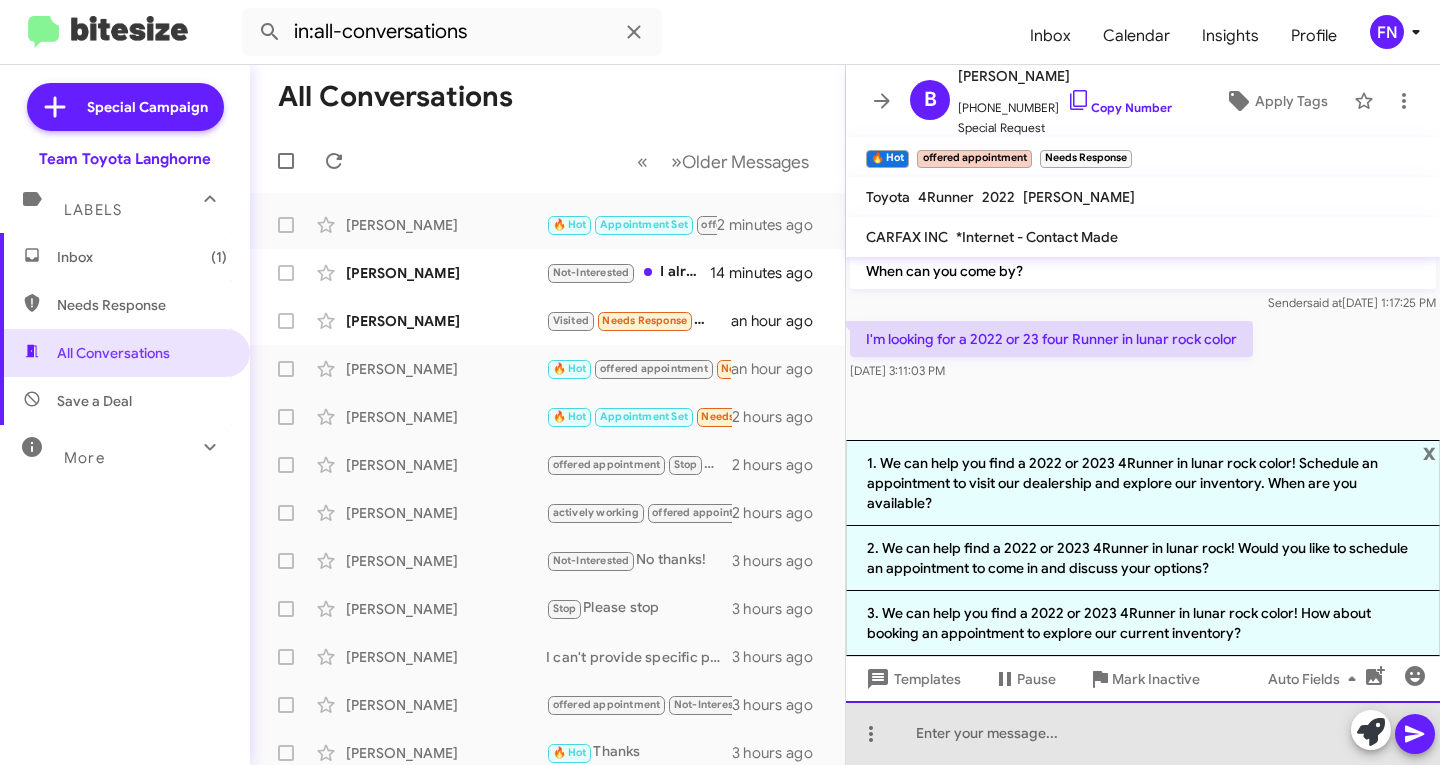 click 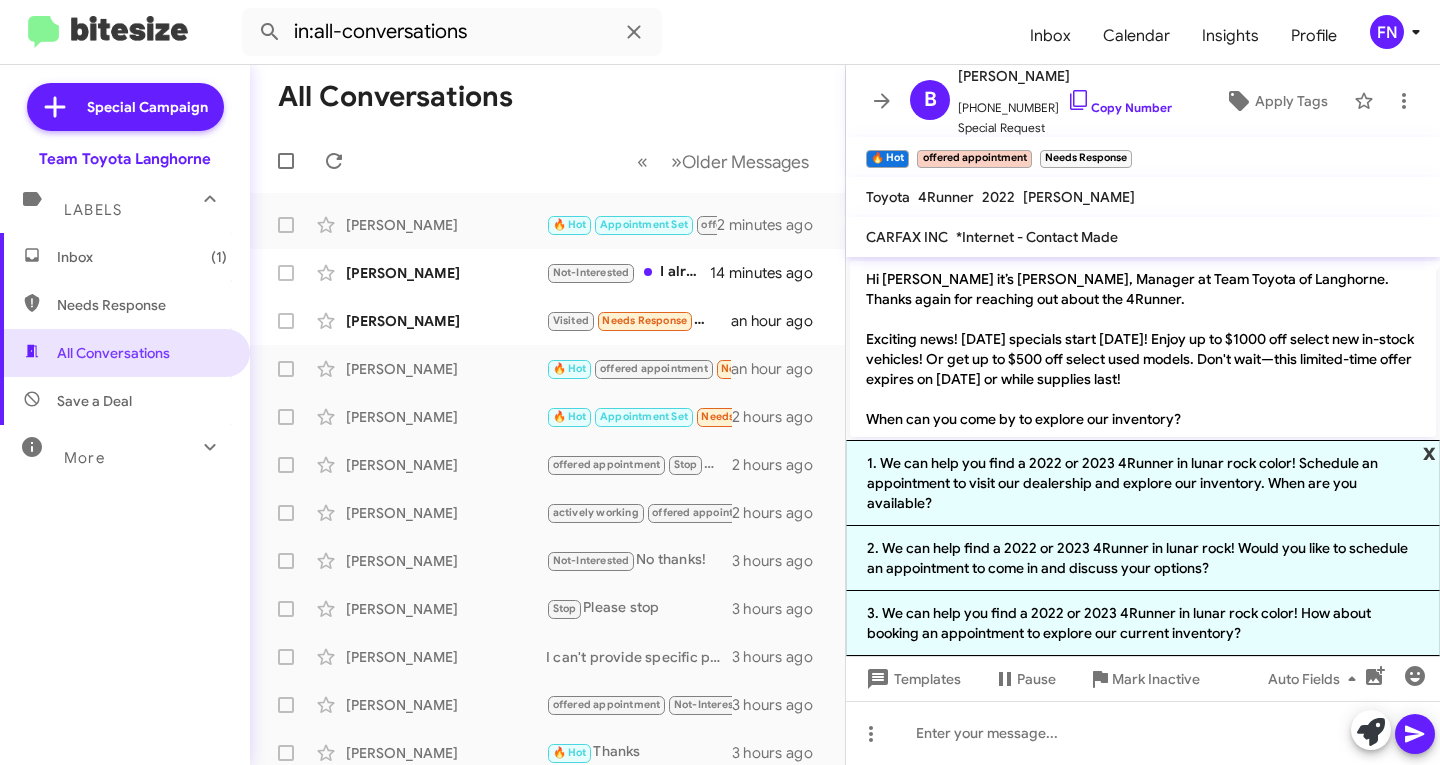 click on "x" 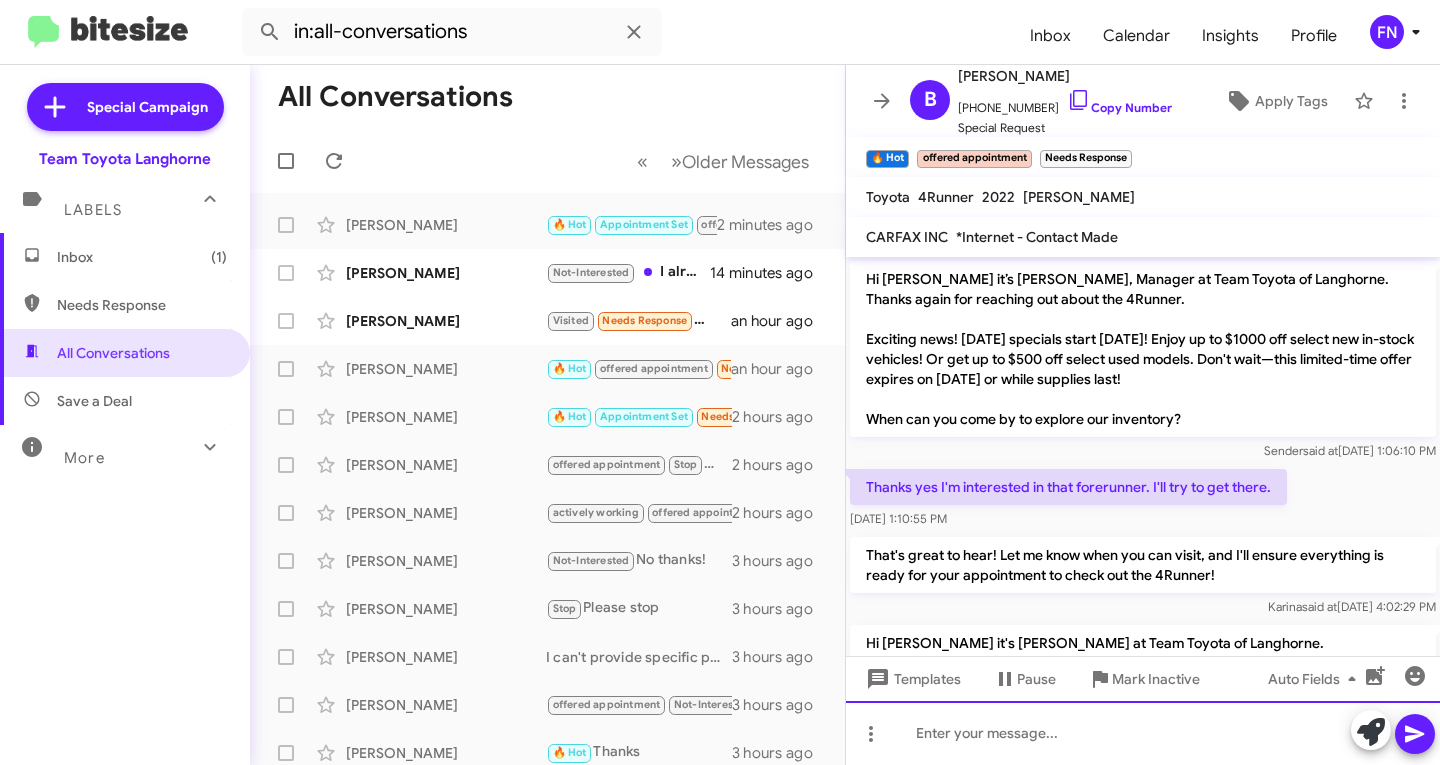 click 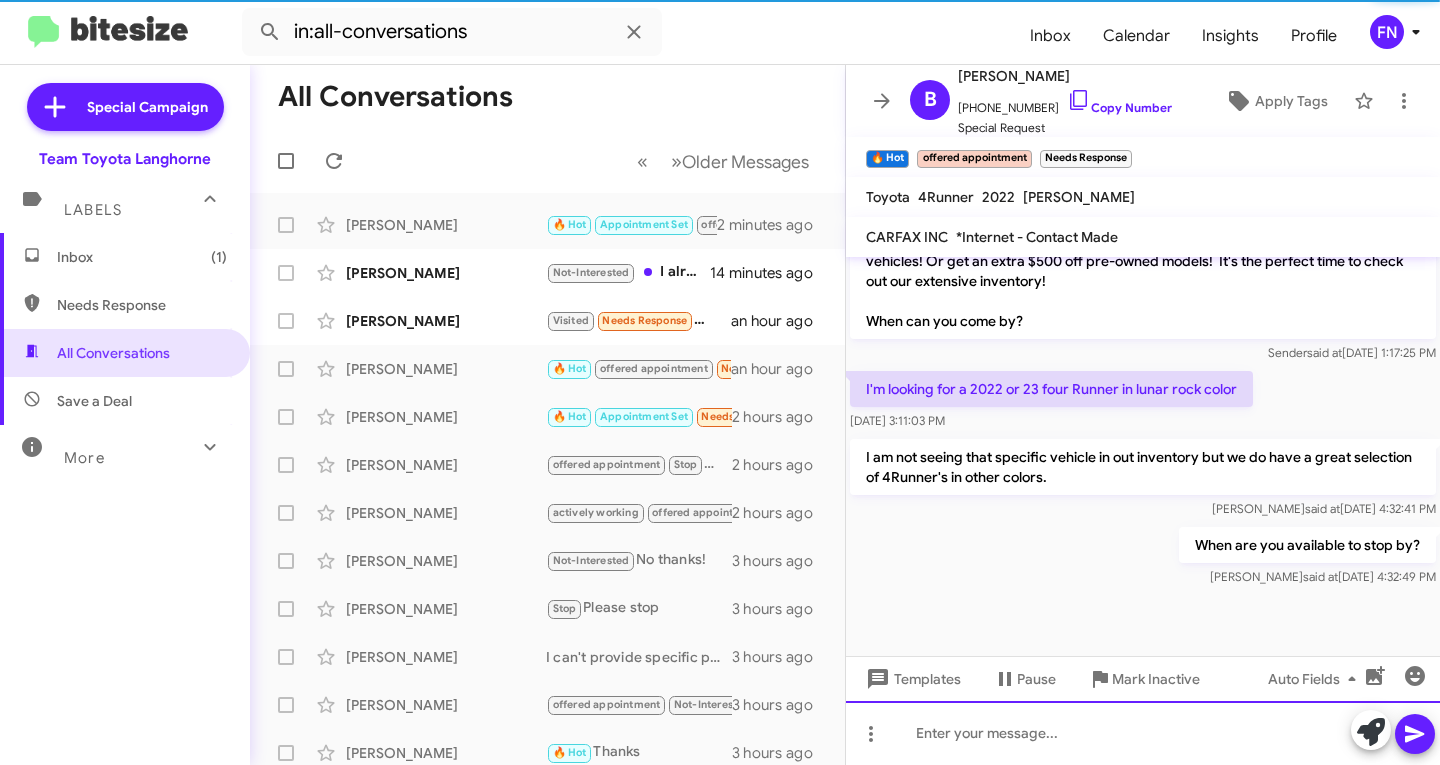 scroll, scrollTop: 979, scrollLeft: 0, axis: vertical 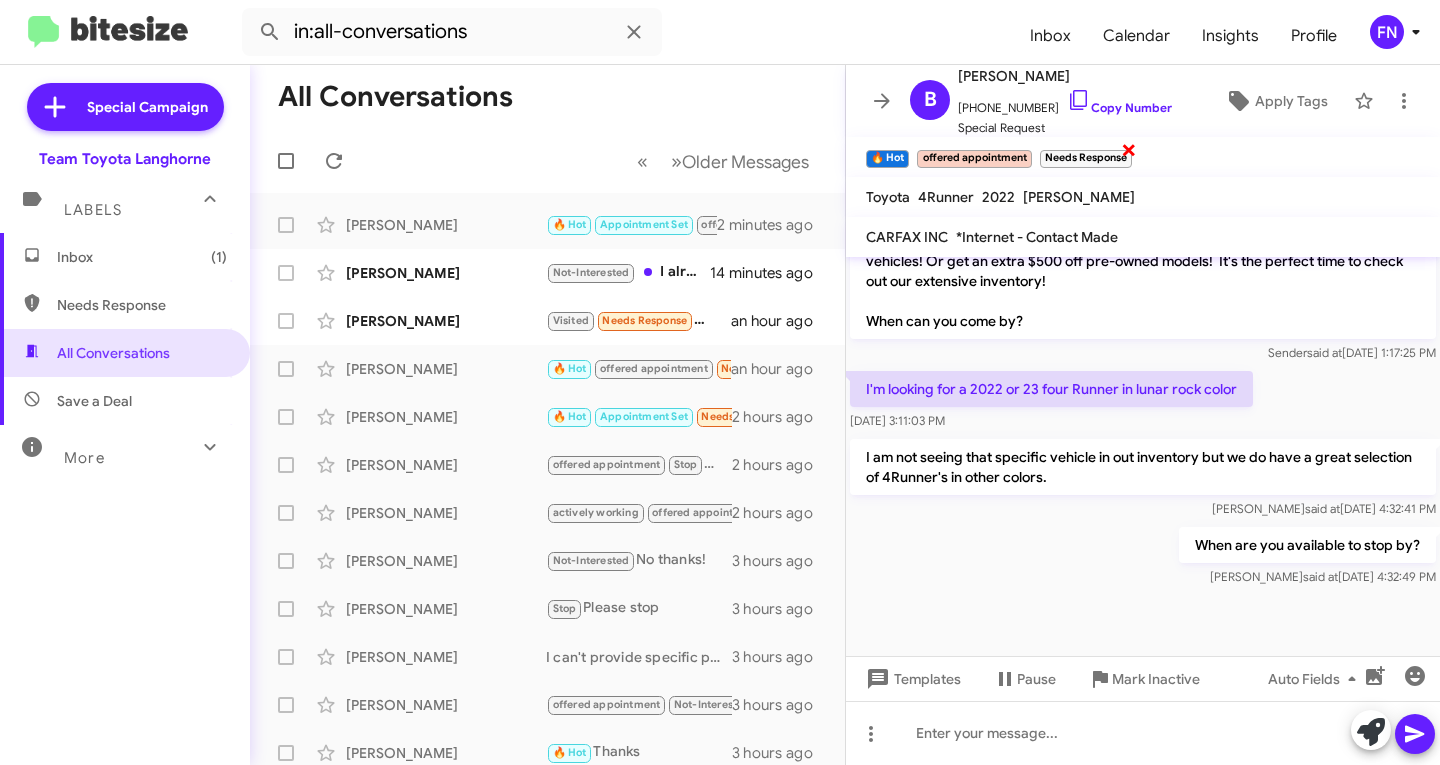 click on "×" 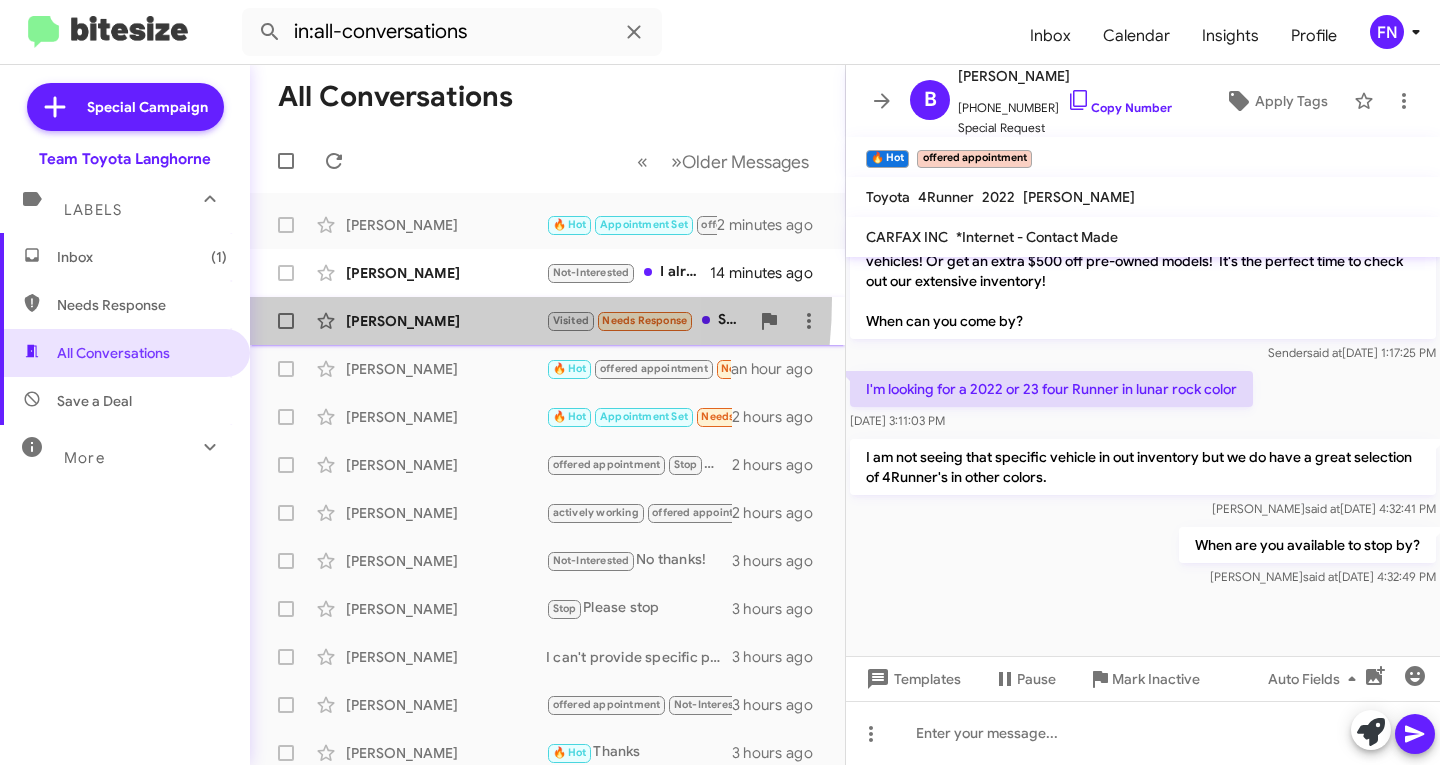 click on "[PERSON_NAME]  Visited   Needs Response   Sorry, we have decided to wait a bit. Our RAV 4 has only 127,000 miles and runs like a dream. Since it is worth so little to anyone else but us, we will enjoy it a bit longer. Thank you though. I have already solved the muddled paint spots and mechanically the SUV is sound.   an hour ago" 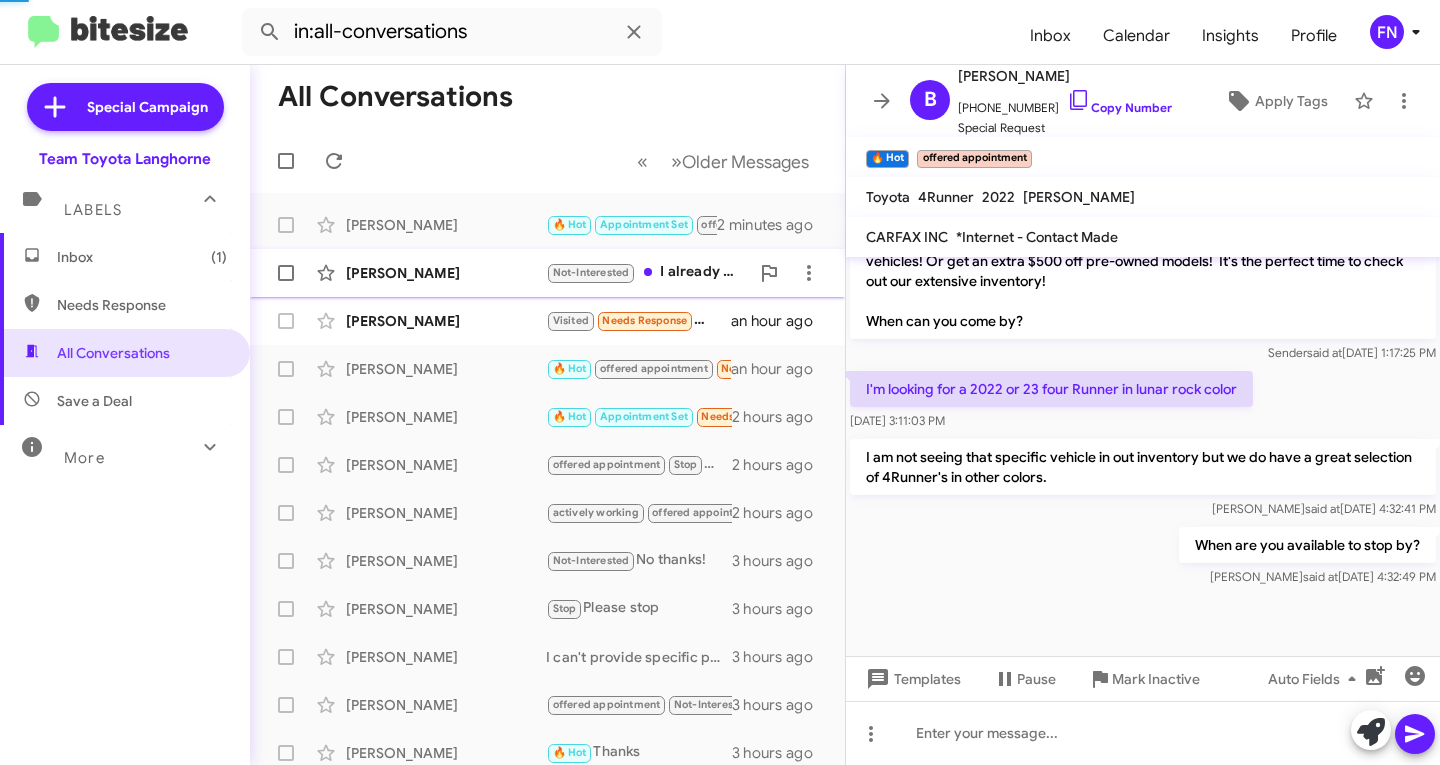 scroll, scrollTop: 217, scrollLeft: 0, axis: vertical 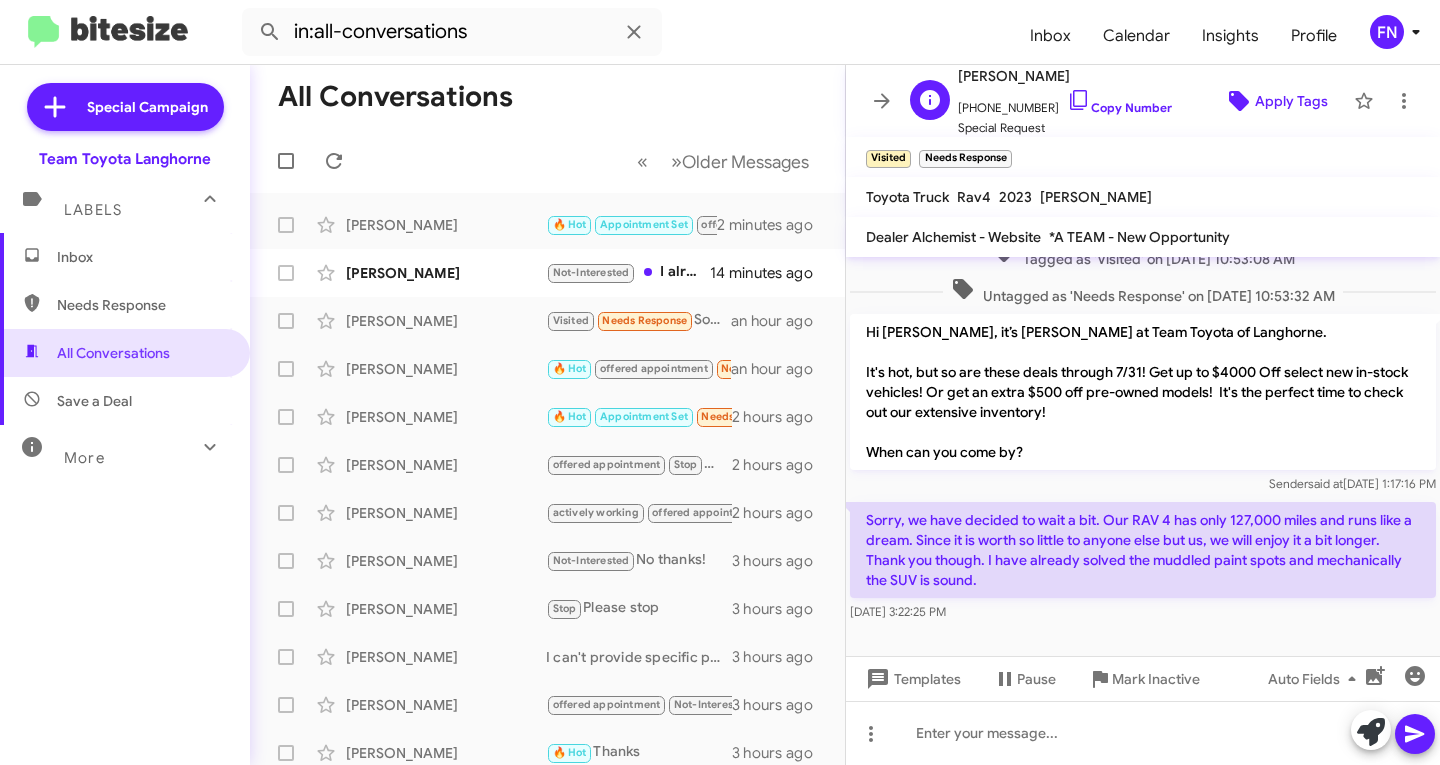 click on "Apply Tags" 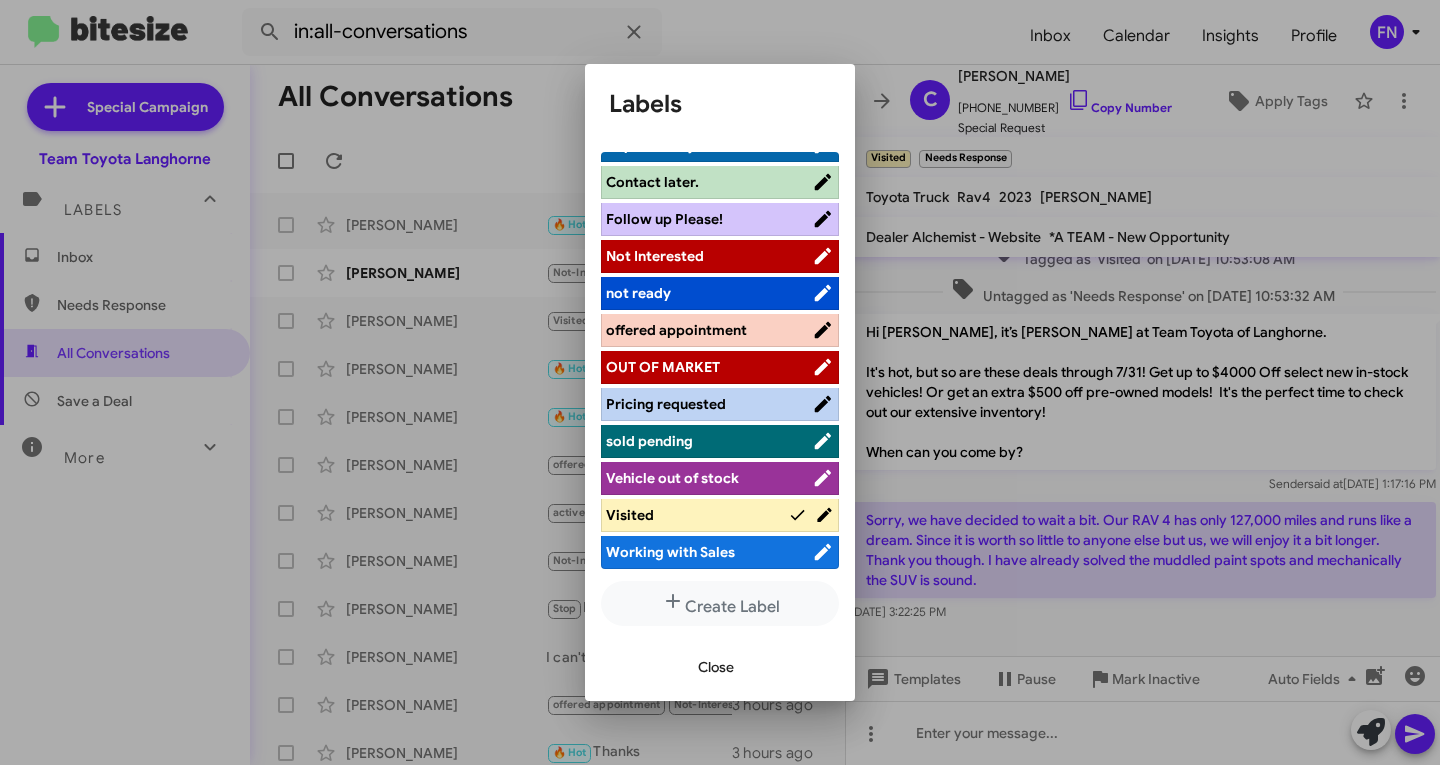 click on "Not Interested" at bounding box center [709, 256] 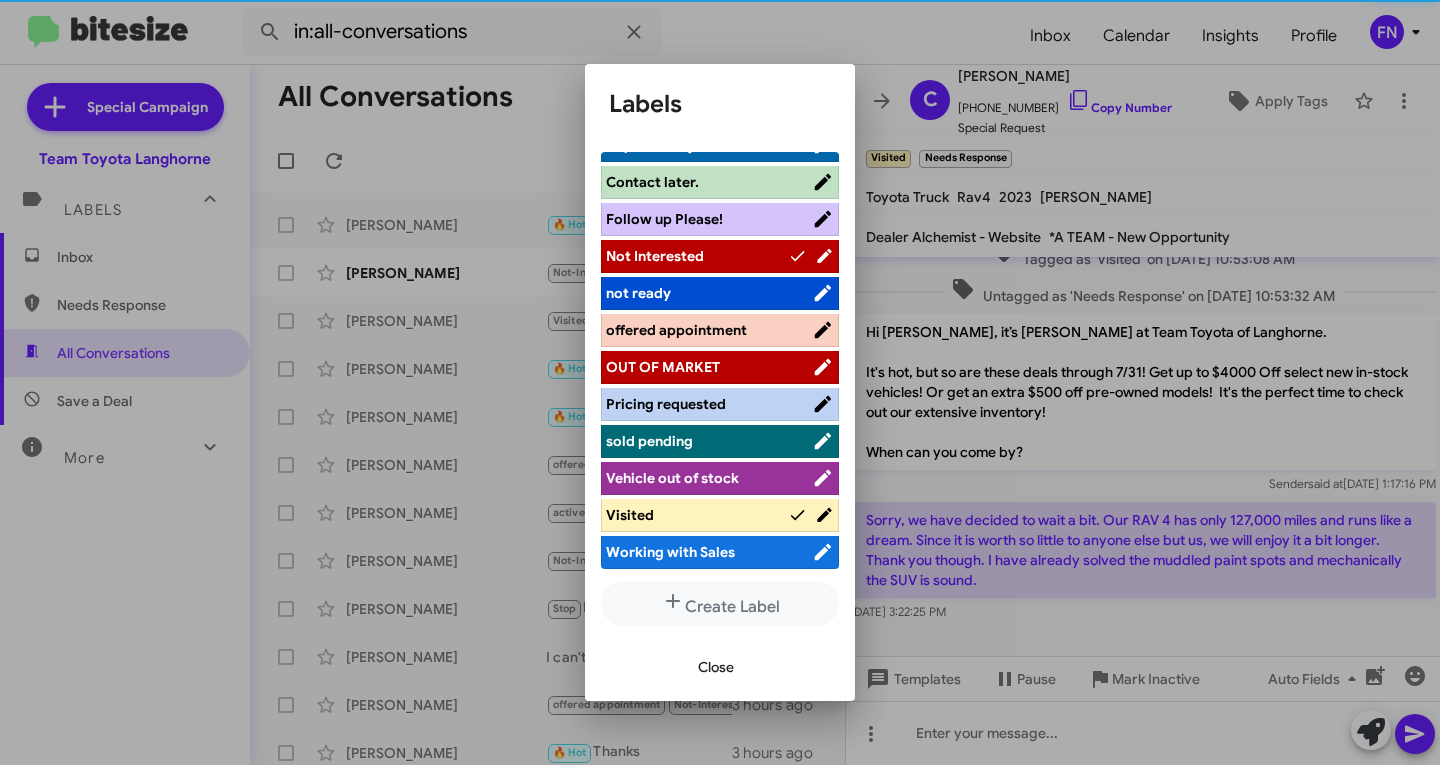 scroll, scrollTop: 283, scrollLeft: 0, axis: vertical 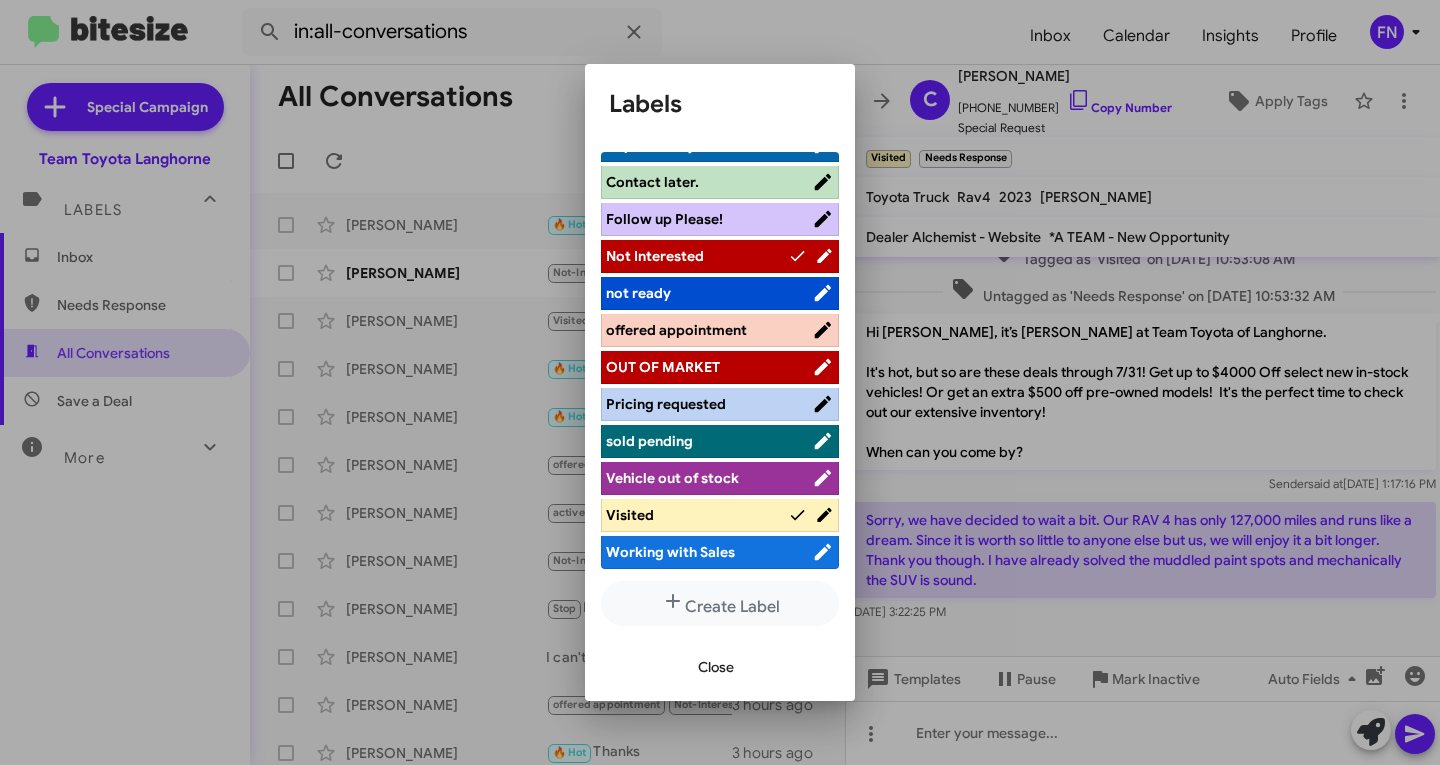 click on "Close" at bounding box center [716, 667] 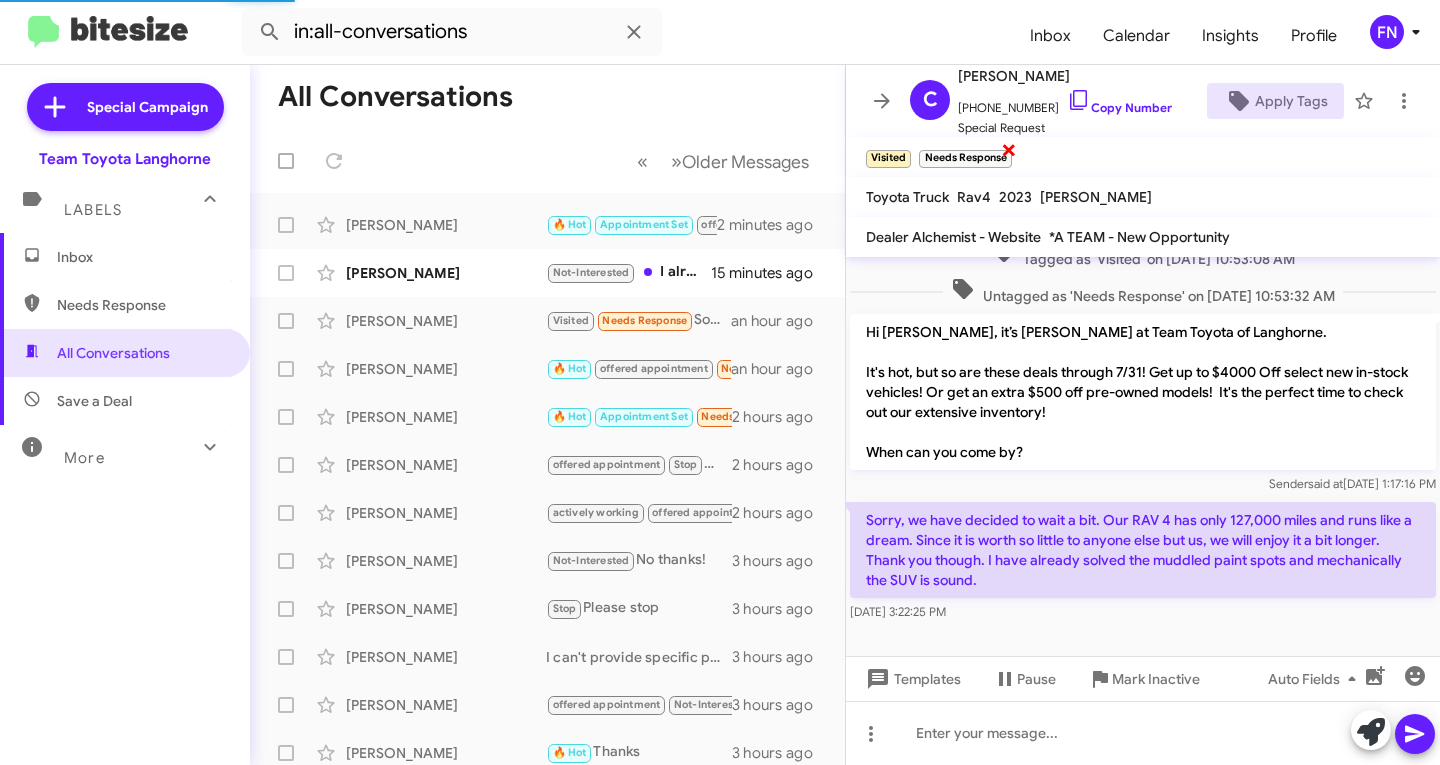click on "×" 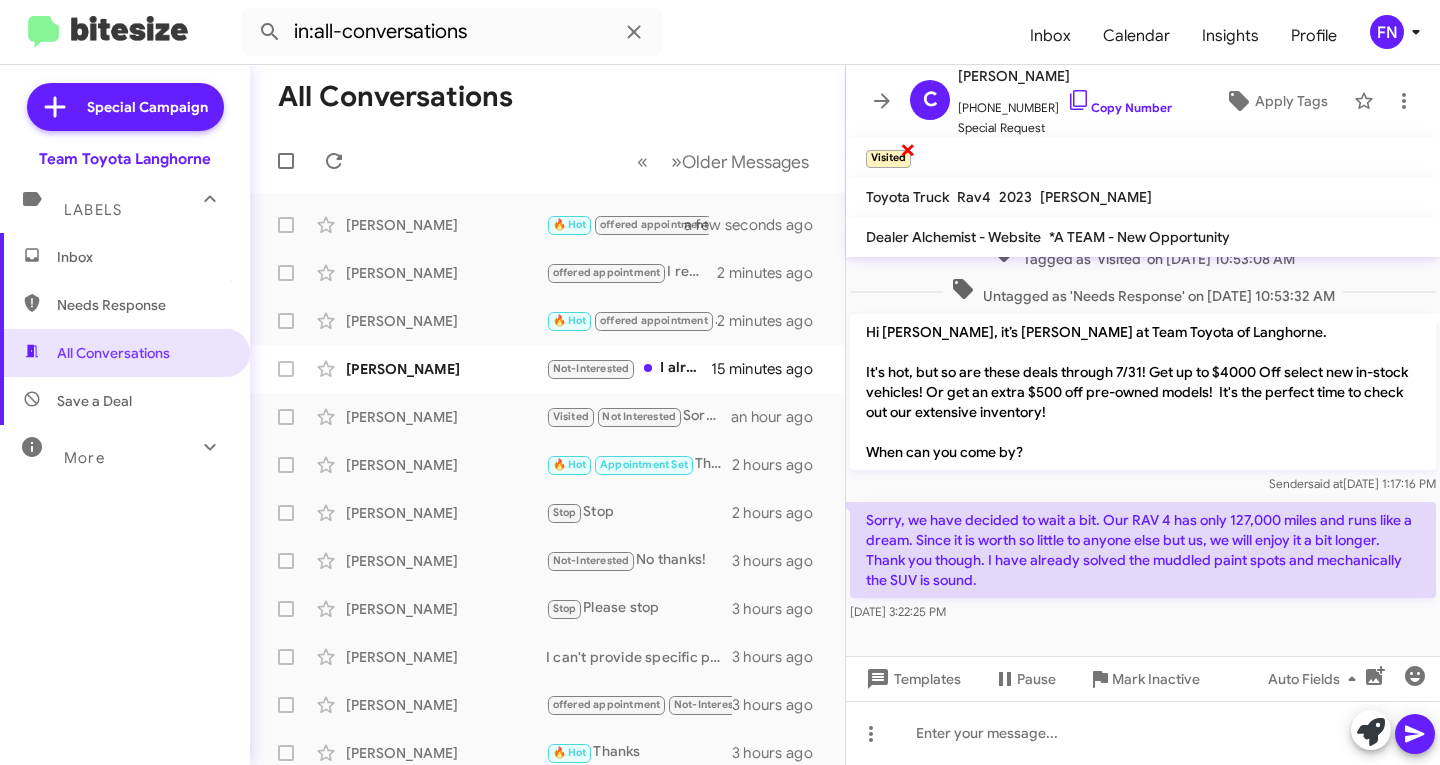click on "×" 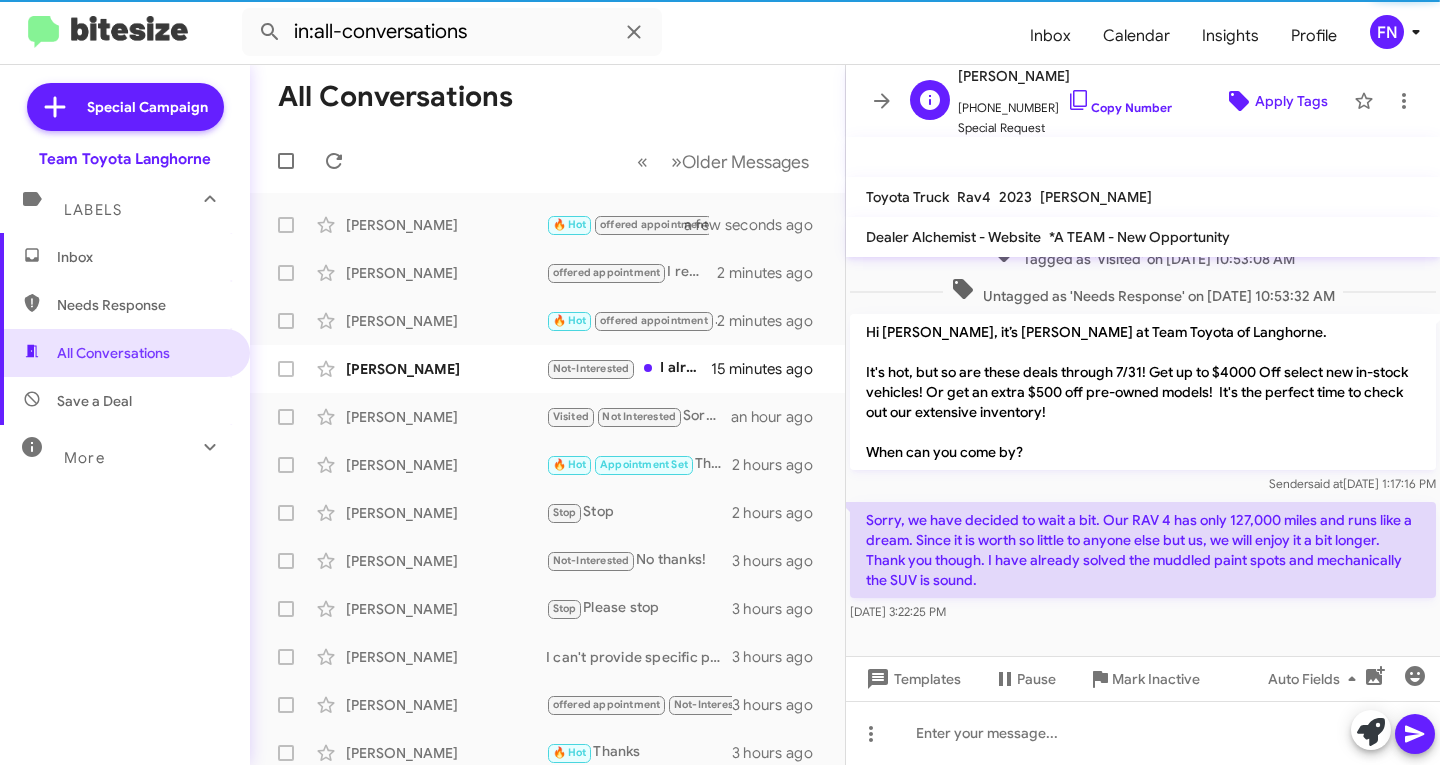 click on "Apply Tags" 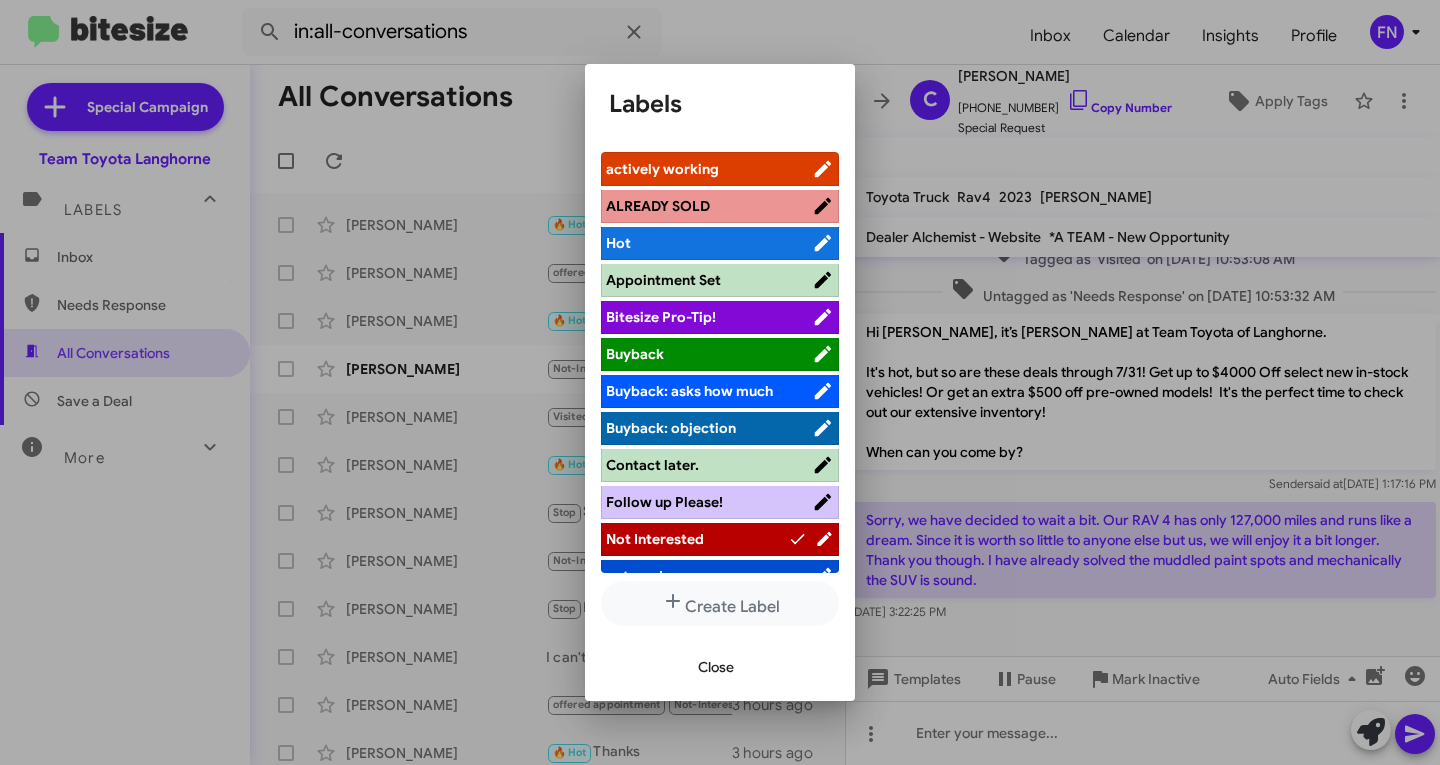 click on "Not Interested" at bounding box center (655, 539) 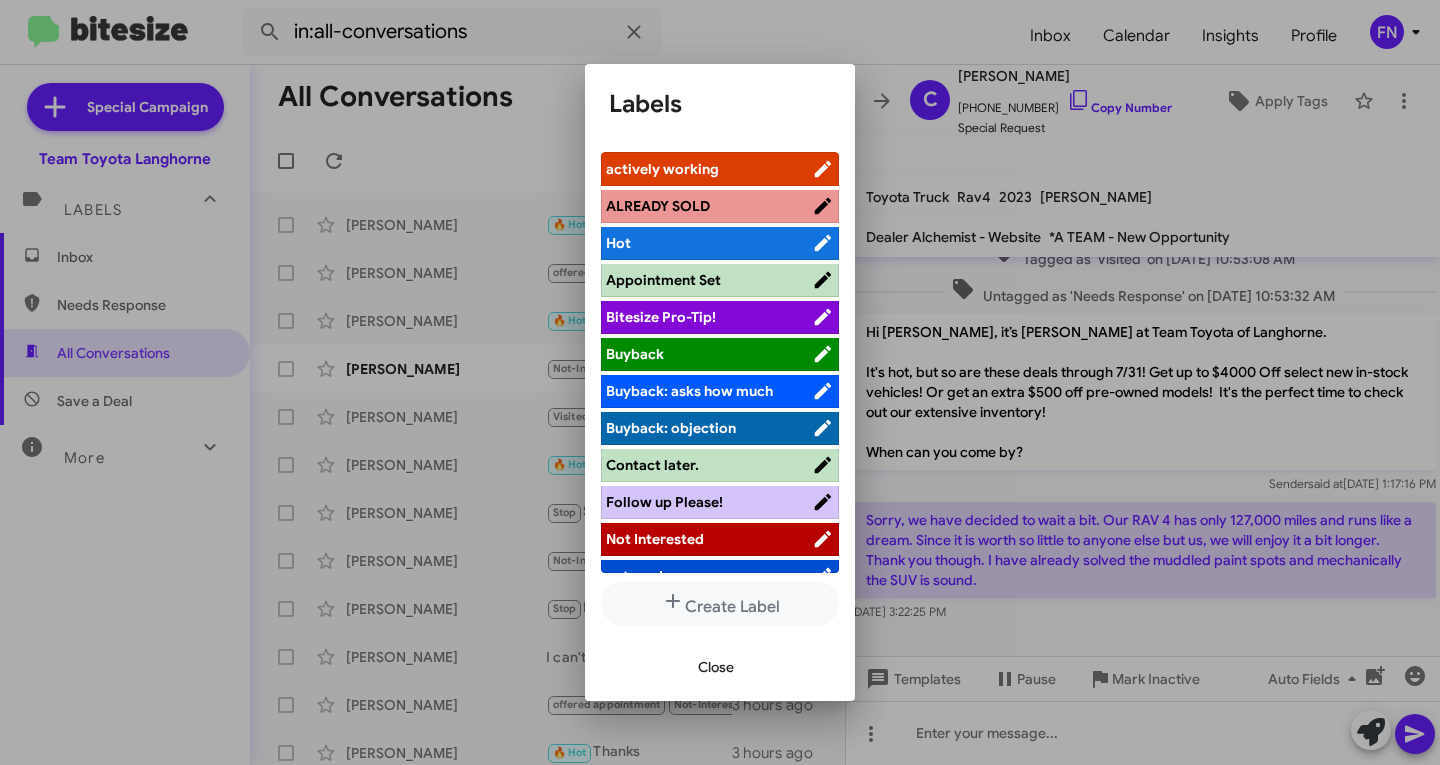 click on "Not Interested" at bounding box center (655, 539) 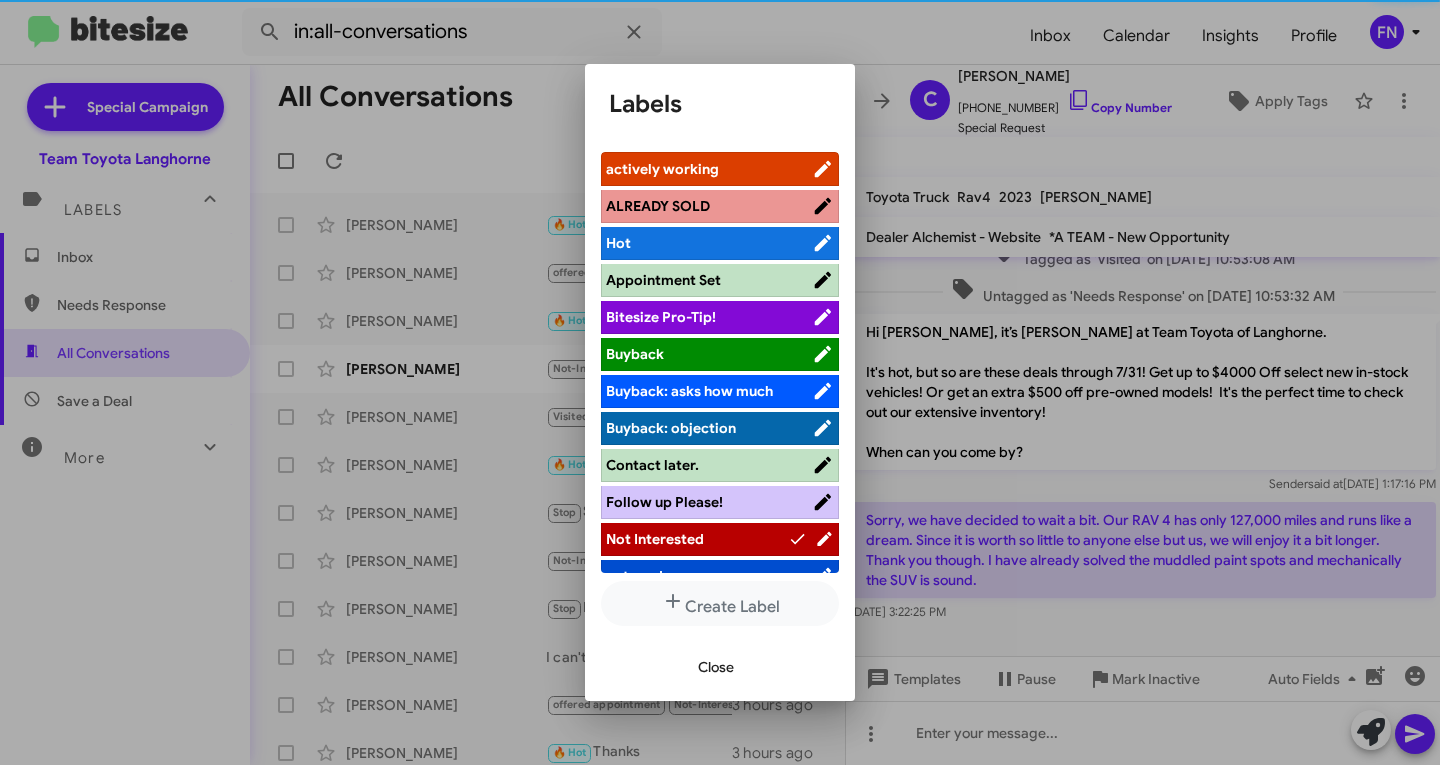 click on "Close" at bounding box center (716, 667) 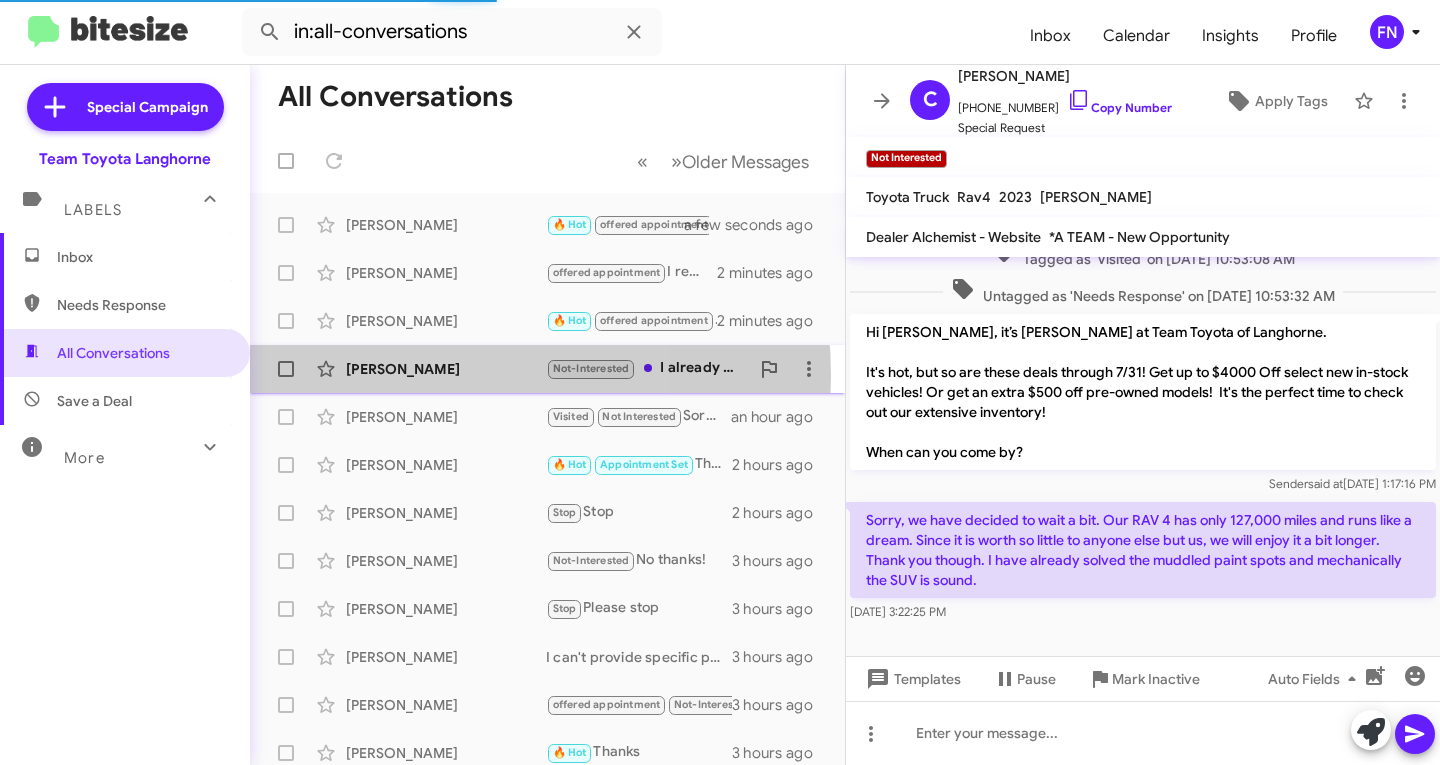 click on "[PERSON_NAME]" 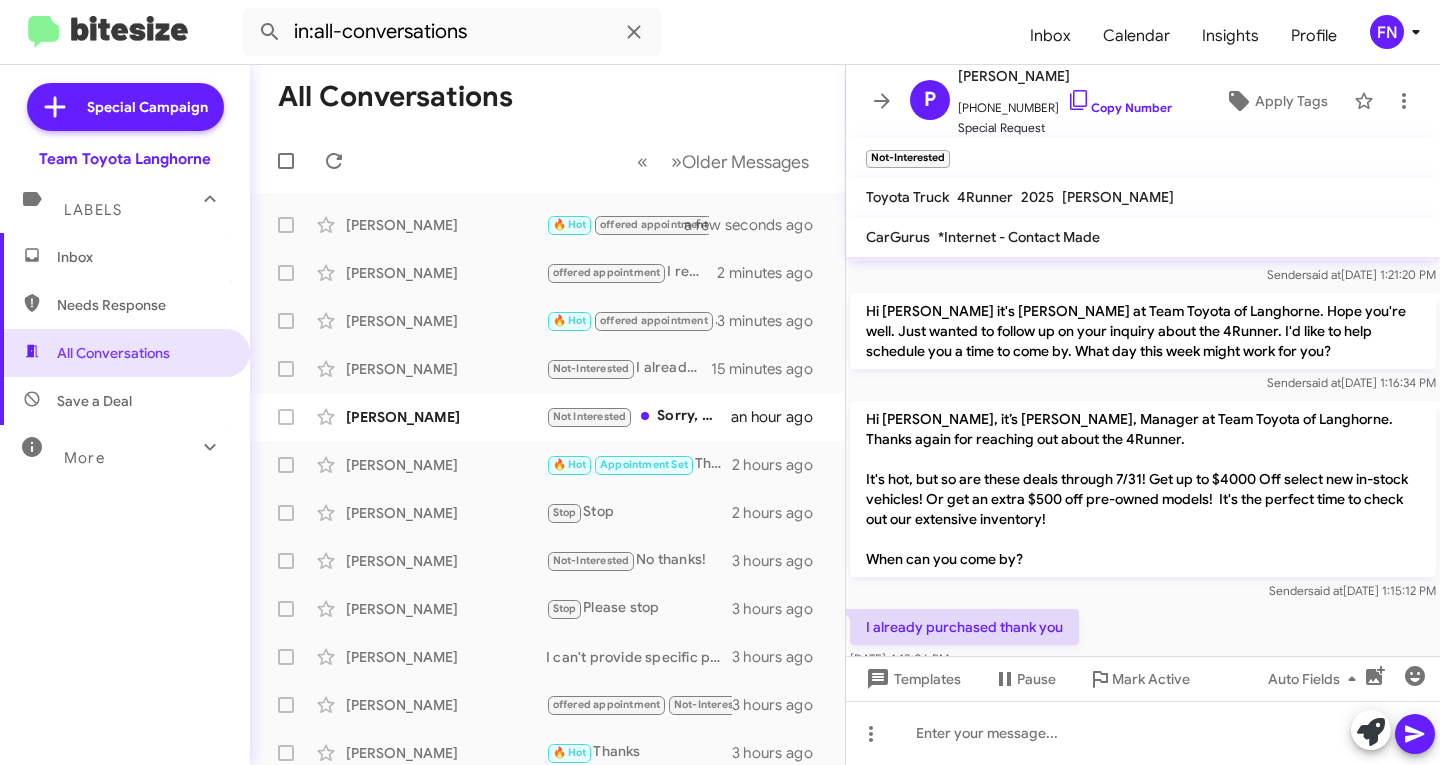 scroll, scrollTop: 135, scrollLeft: 0, axis: vertical 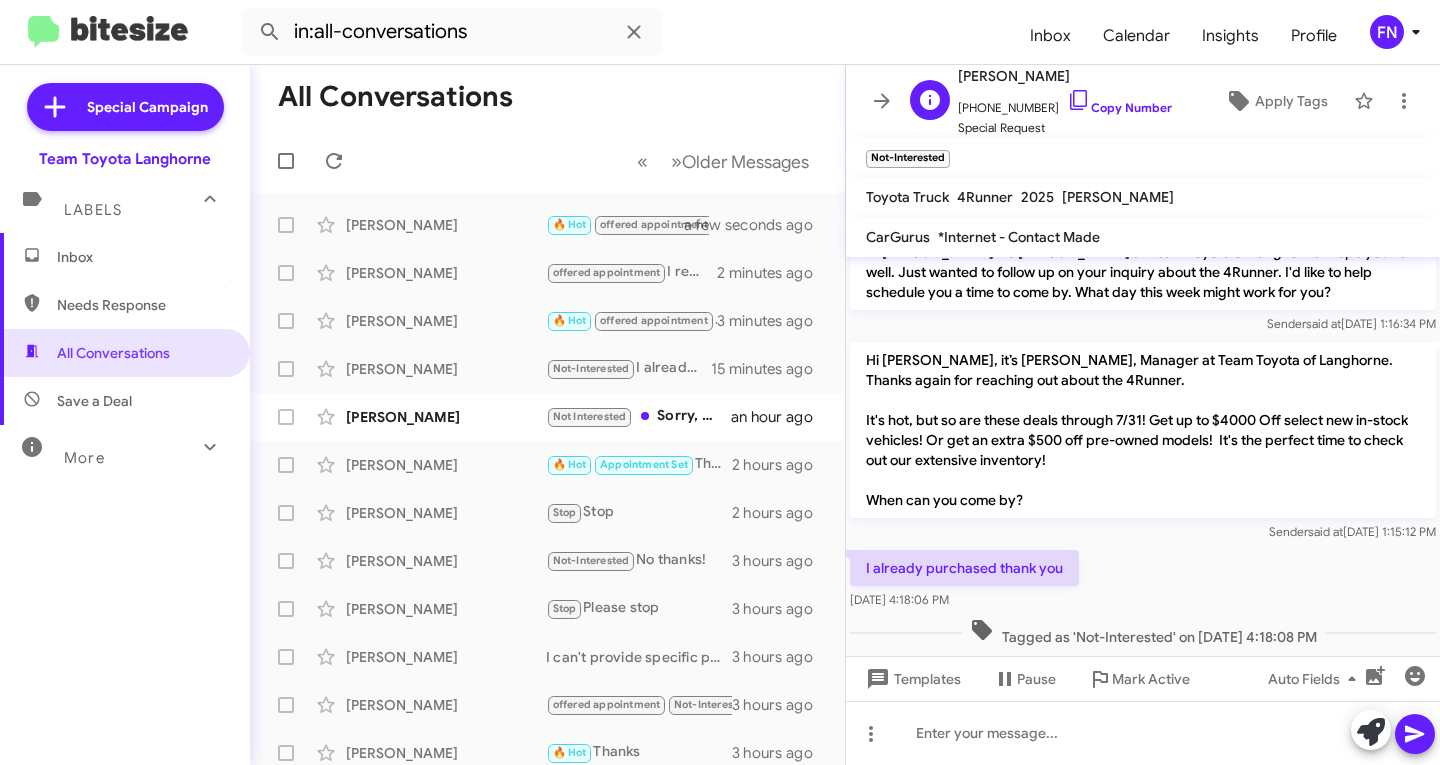 click on "[PHONE_NUMBER]   Copy Number" 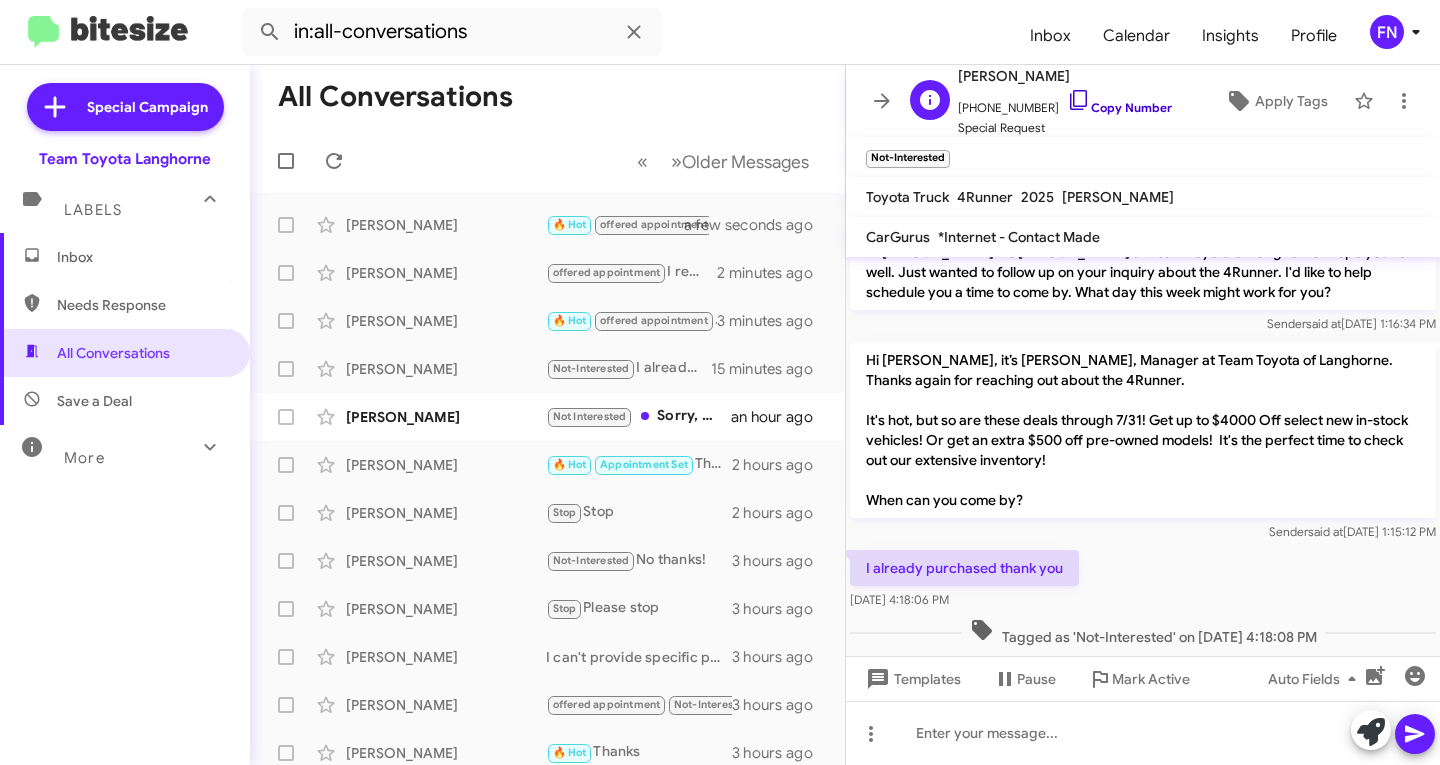 click on "Copy Number" 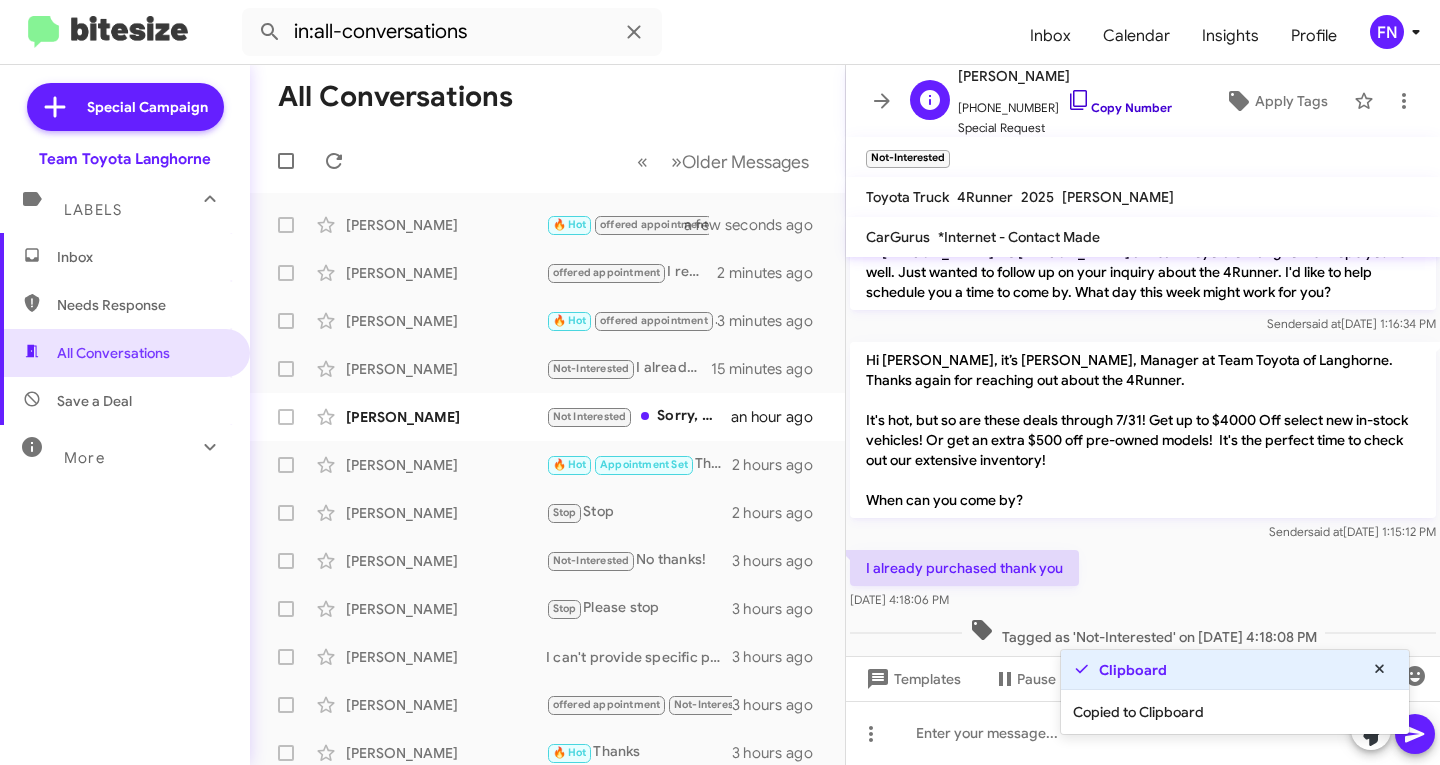 click on "Copy Number" 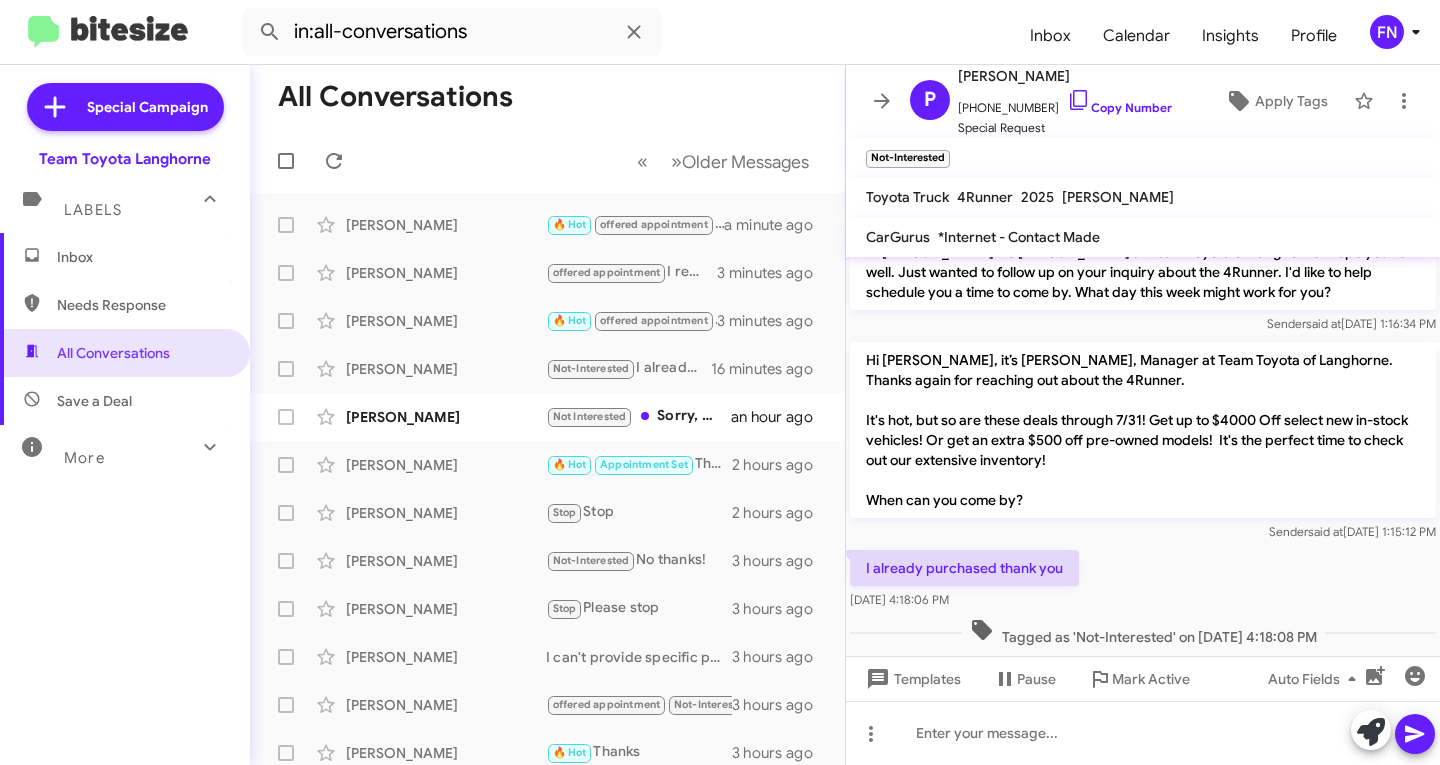 click on "Needs Response" at bounding box center (142, 305) 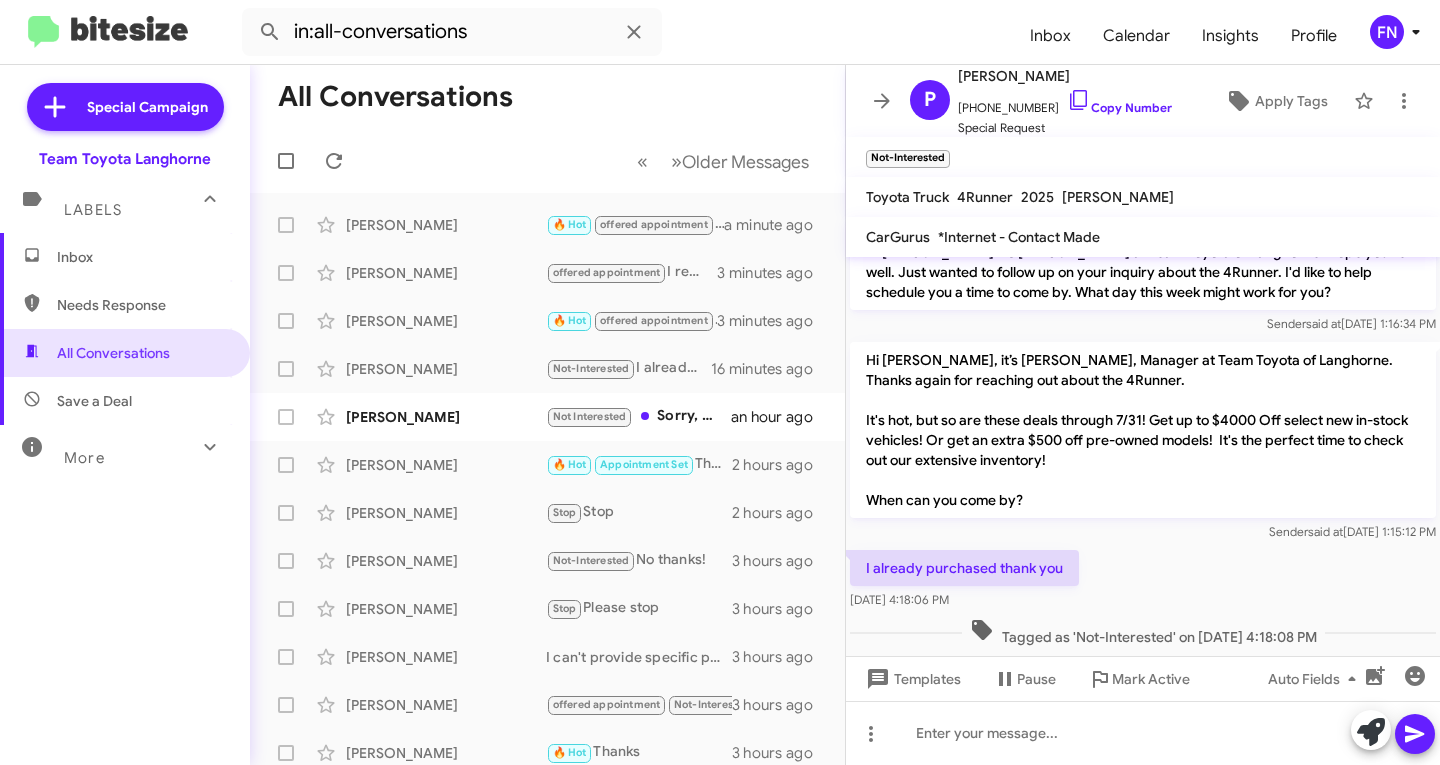 type on "in:needs-response" 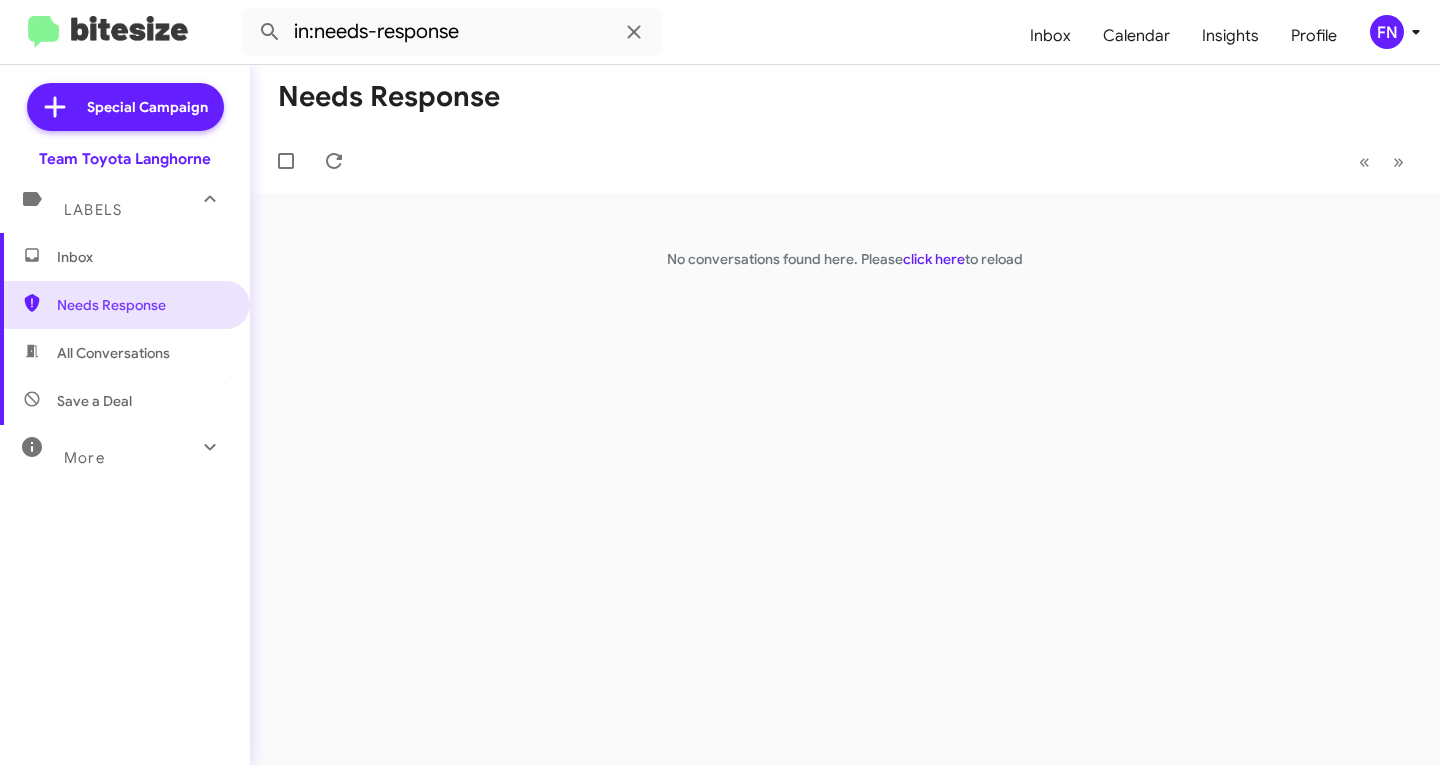 click on "Labels" at bounding box center (125, 201) 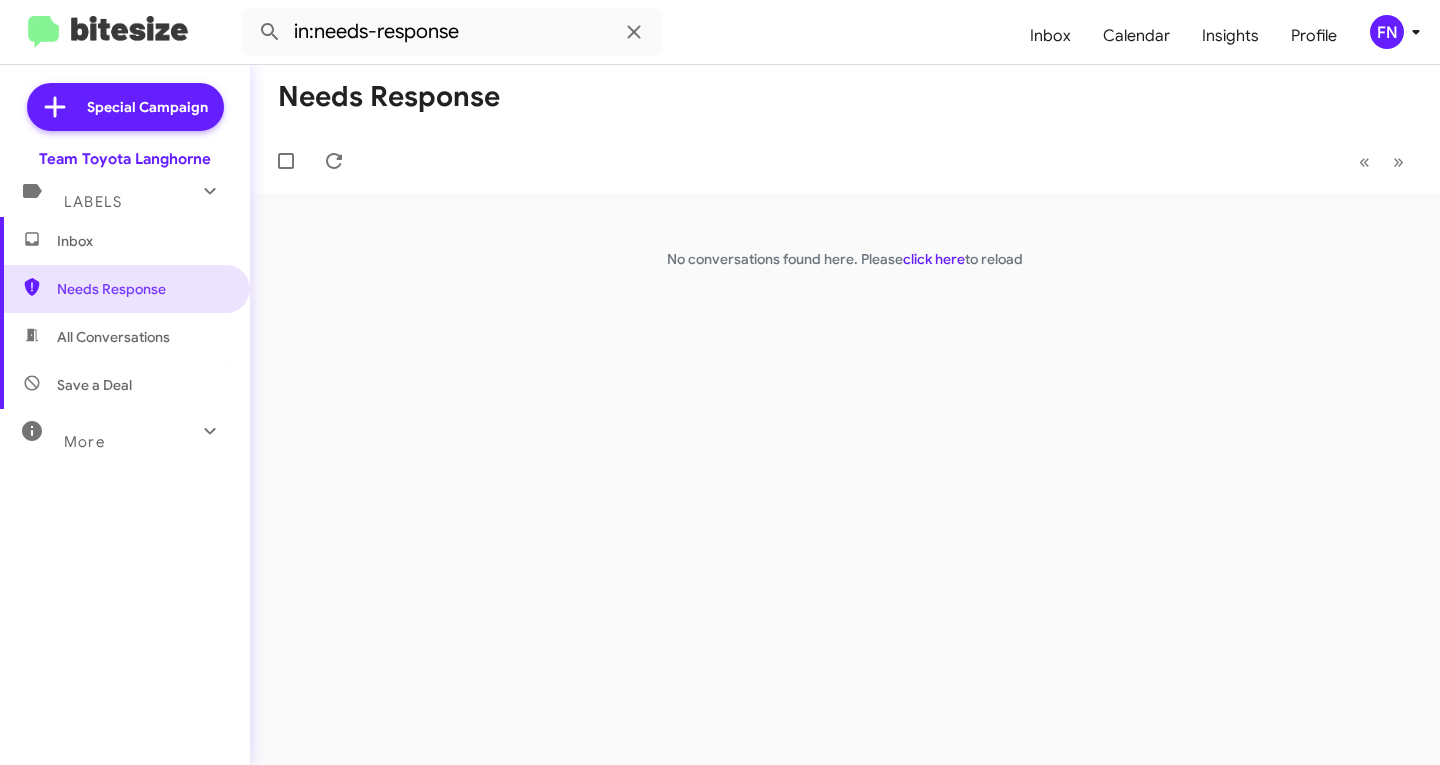 click on "Special Campaign  Team Toyota Langhorne  Labels  Inbox  Needs Response  All Conversations Save a Deal More Important  🔥 Hot Appointment Set
Starred Sent Sold Sold Responded Historic Reactivated Finished Opt out Paused Unpaused Phone Call" 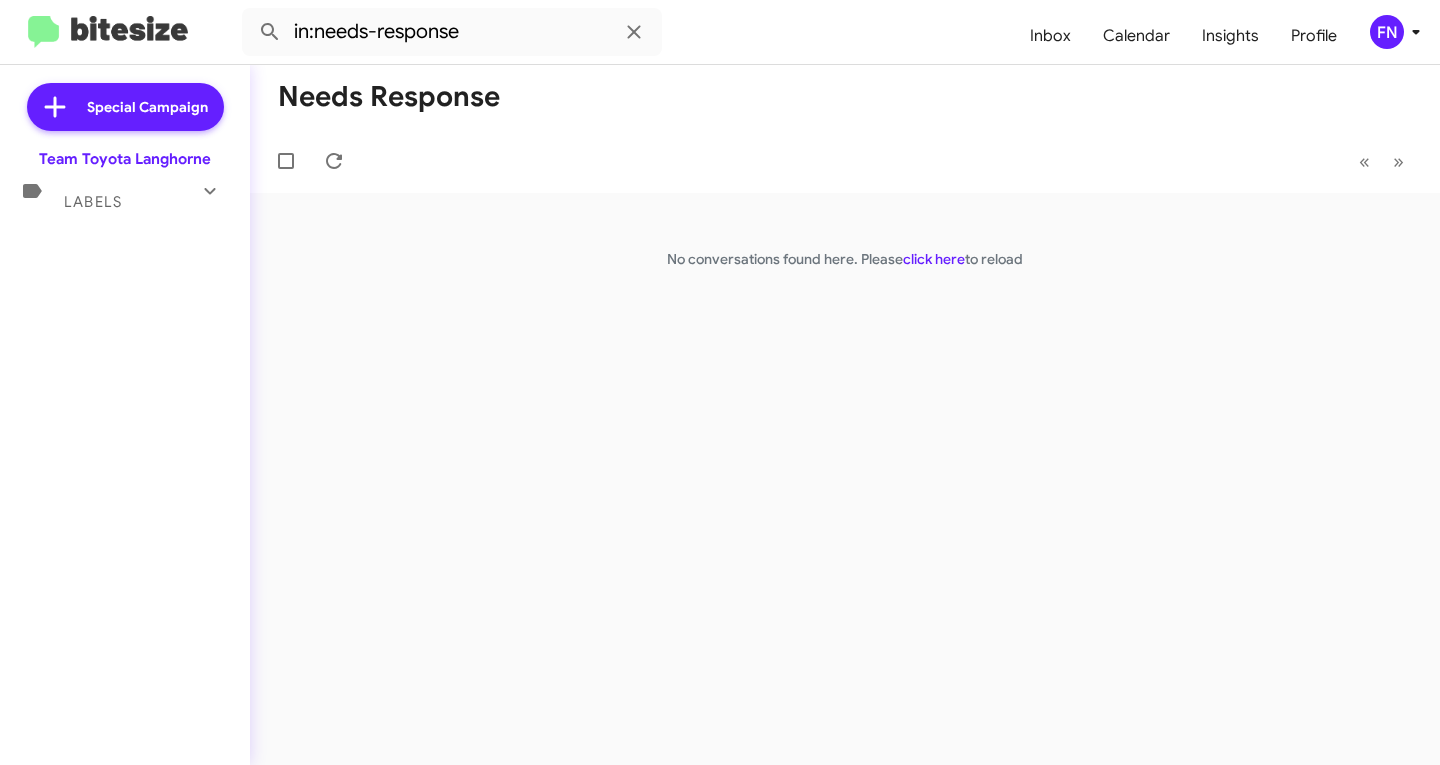 click on "Labels" at bounding box center (105, 193) 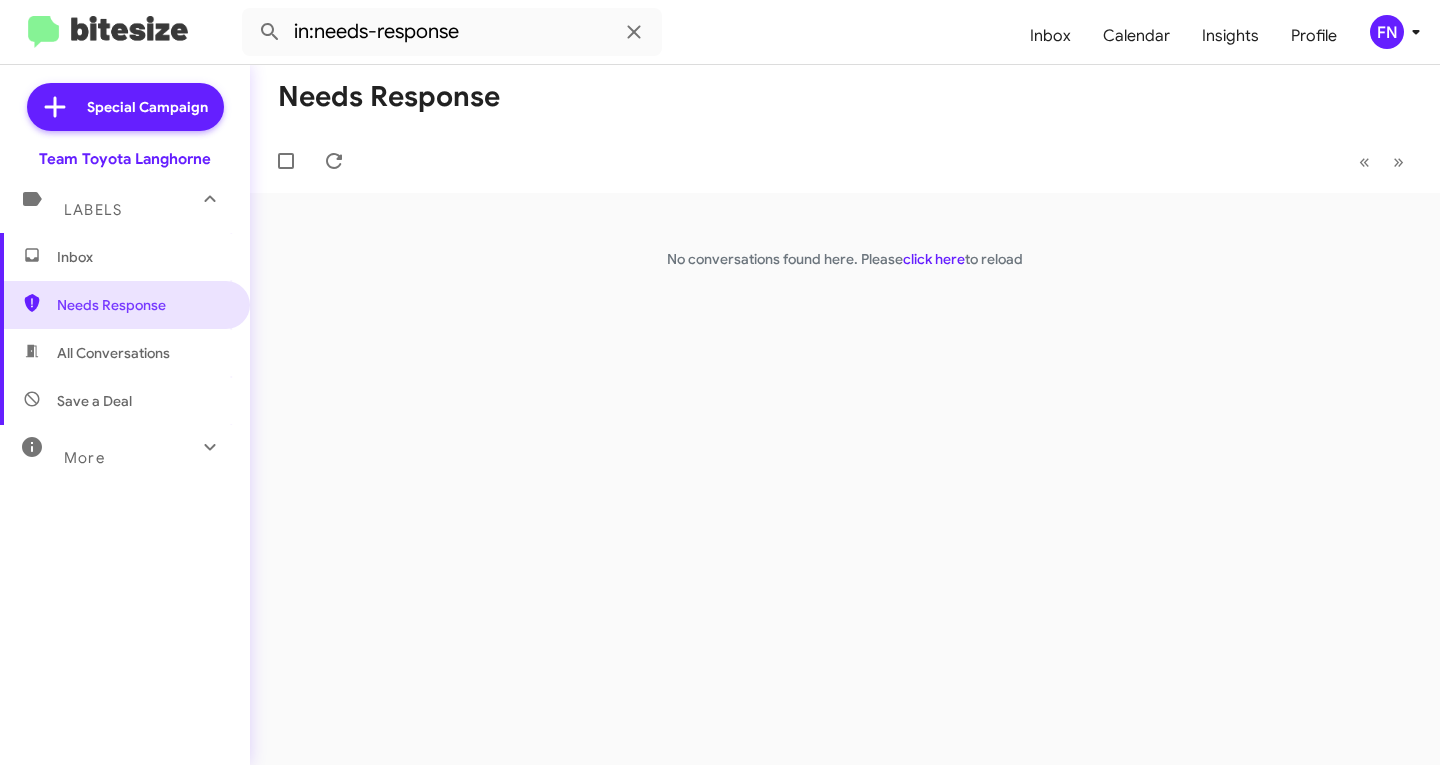 click on "Inbox" at bounding box center [125, 257] 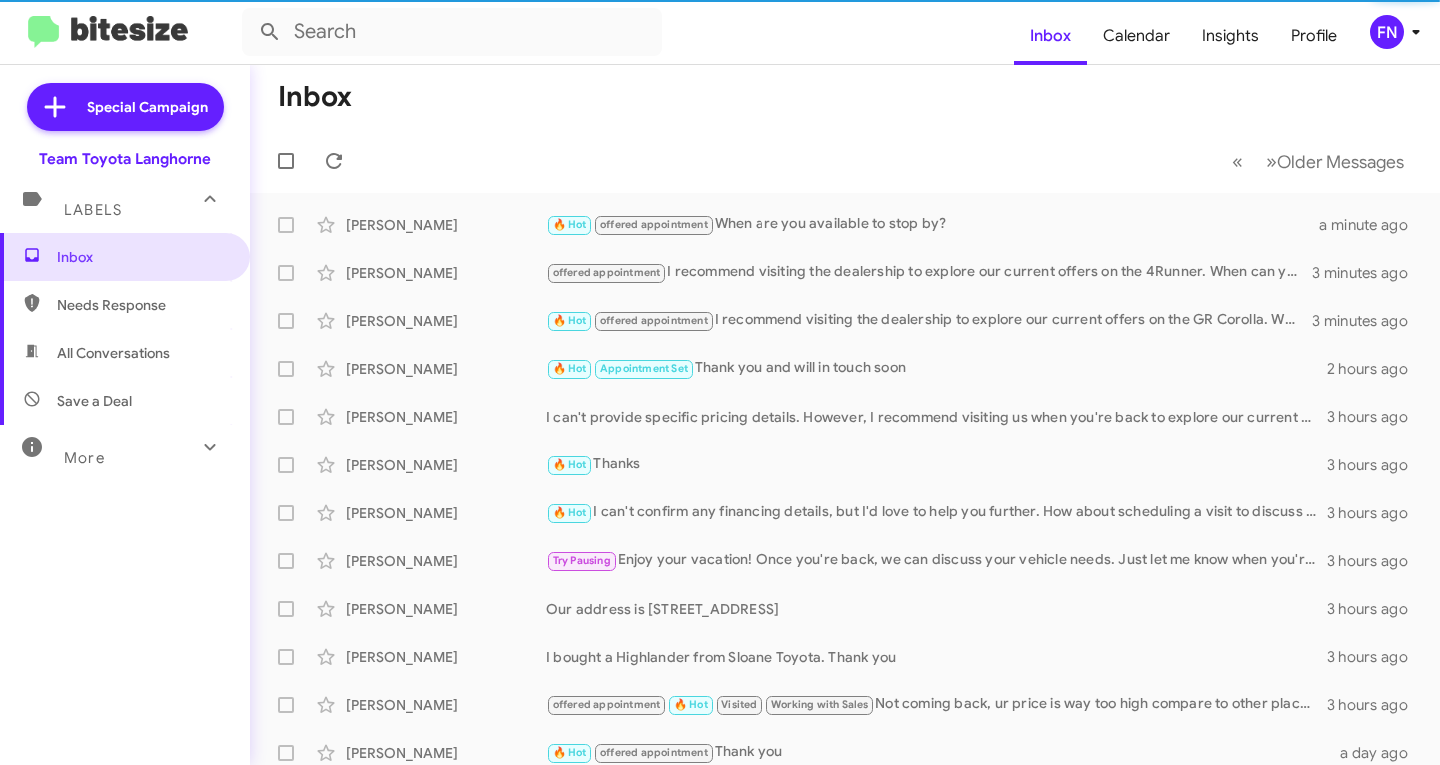 click on "All Conversations" at bounding box center (113, 353) 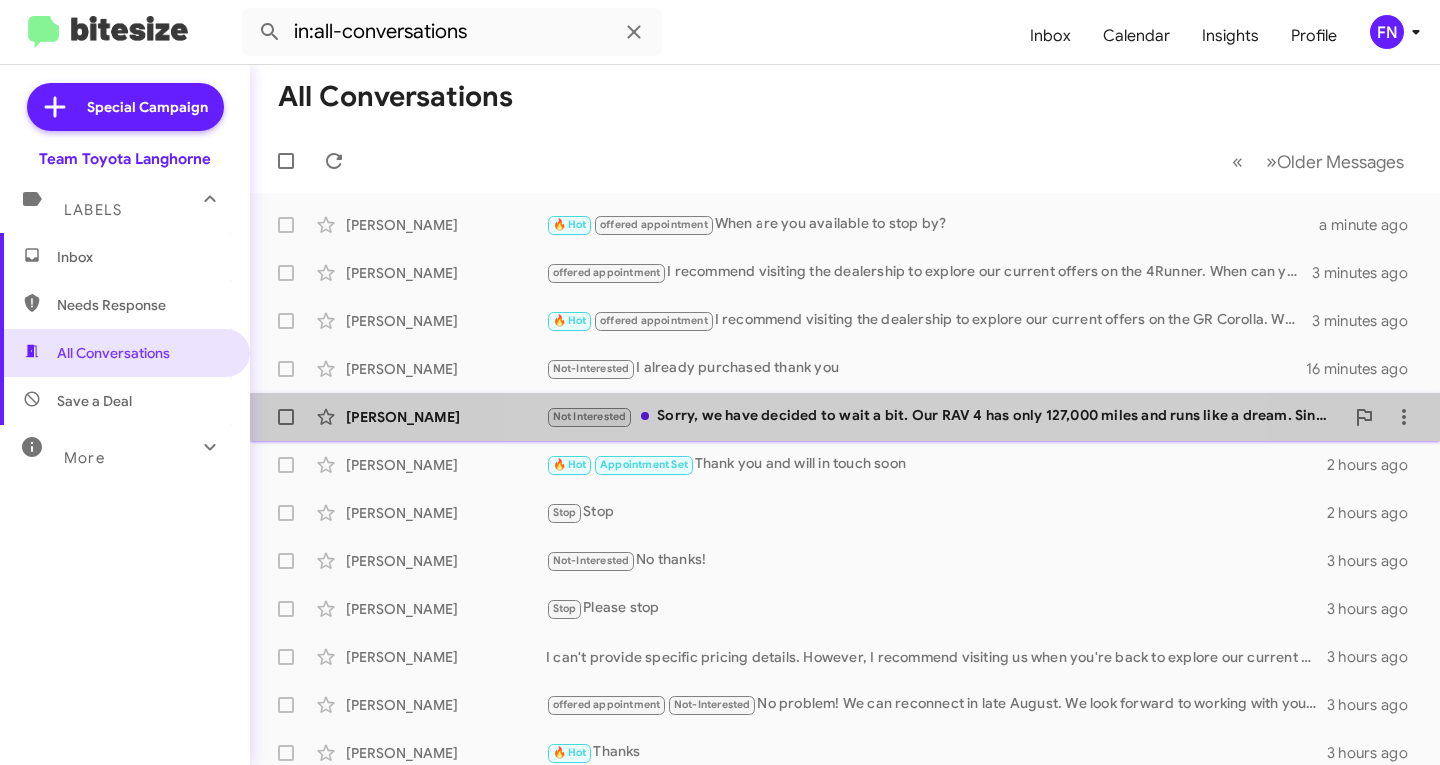 click on "Not Interested   Sorry, we have decided to wait a bit. Our RAV 4 has only 127,000 miles and runs like a dream. Since it is worth so little to anyone else but us, we will enjoy it a bit longer. Thank you though. I have already solved the muddled paint spots and mechanically the SUV is sound." 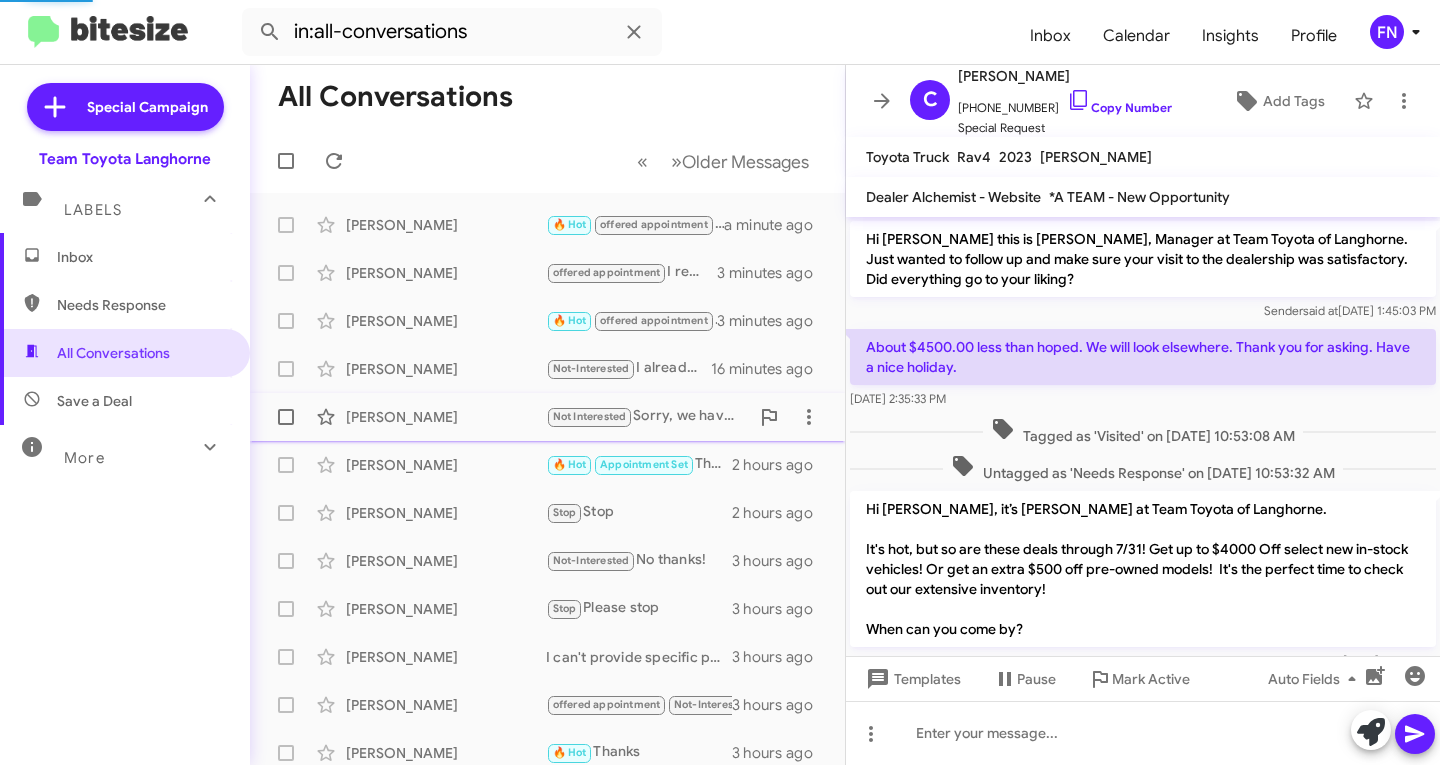 scroll, scrollTop: 345, scrollLeft: 0, axis: vertical 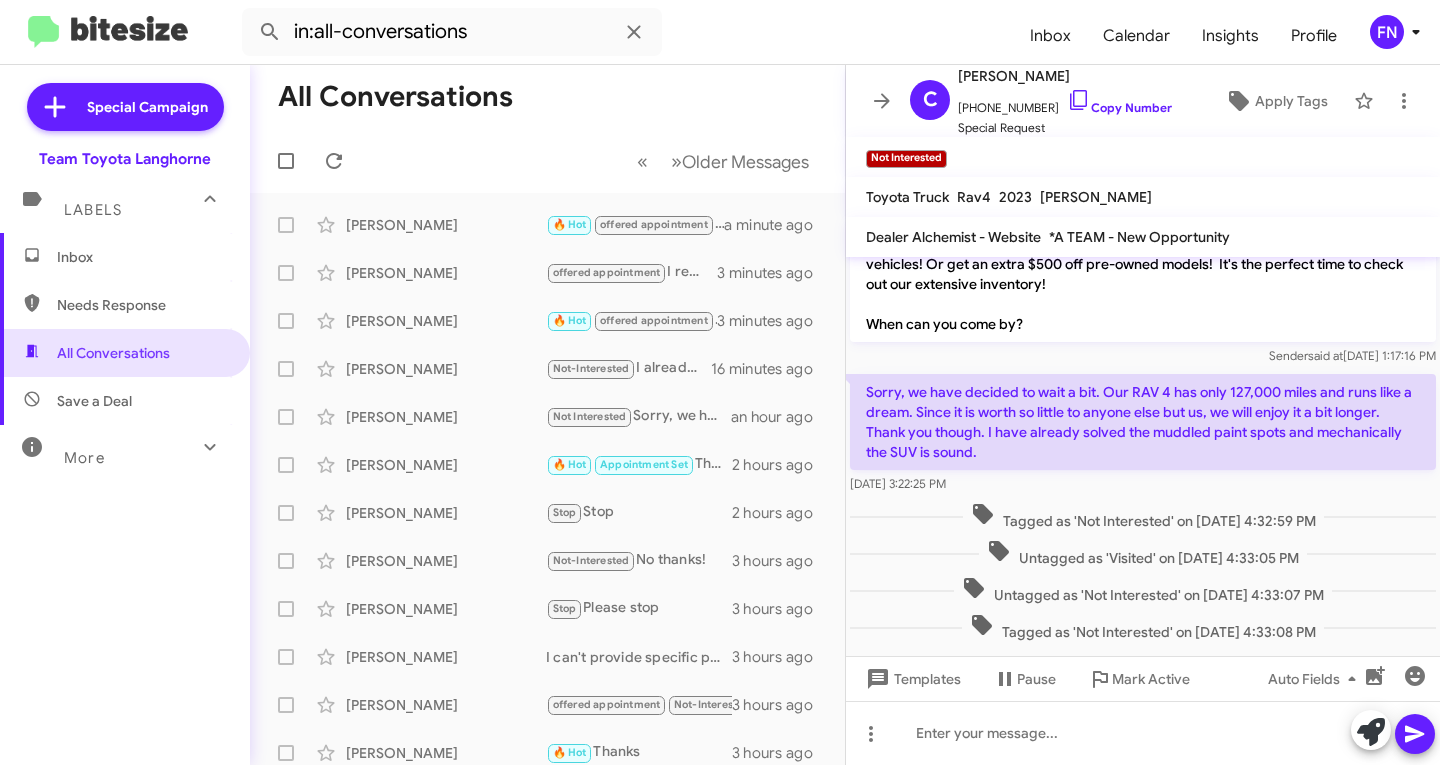 click on "Inbox" at bounding box center [142, 257] 